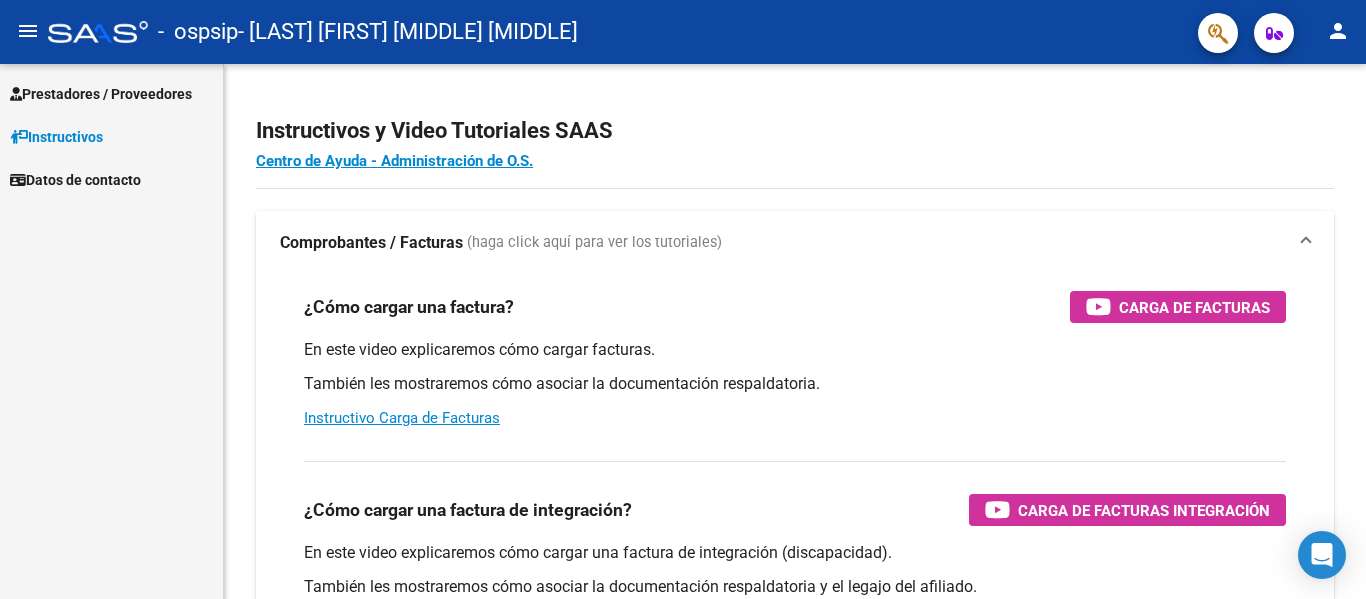 scroll, scrollTop: 0, scrollLeft: 0, axis: both 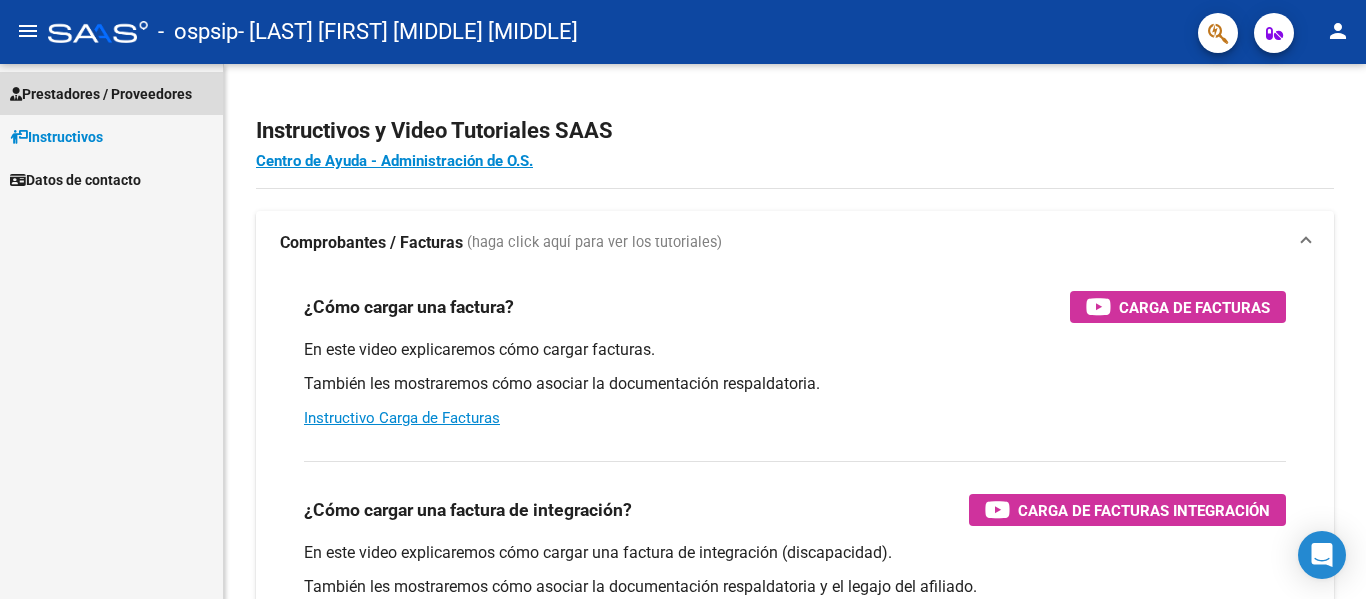 click on "Prestadores / Proveedores" at bounding box center [111, 93] 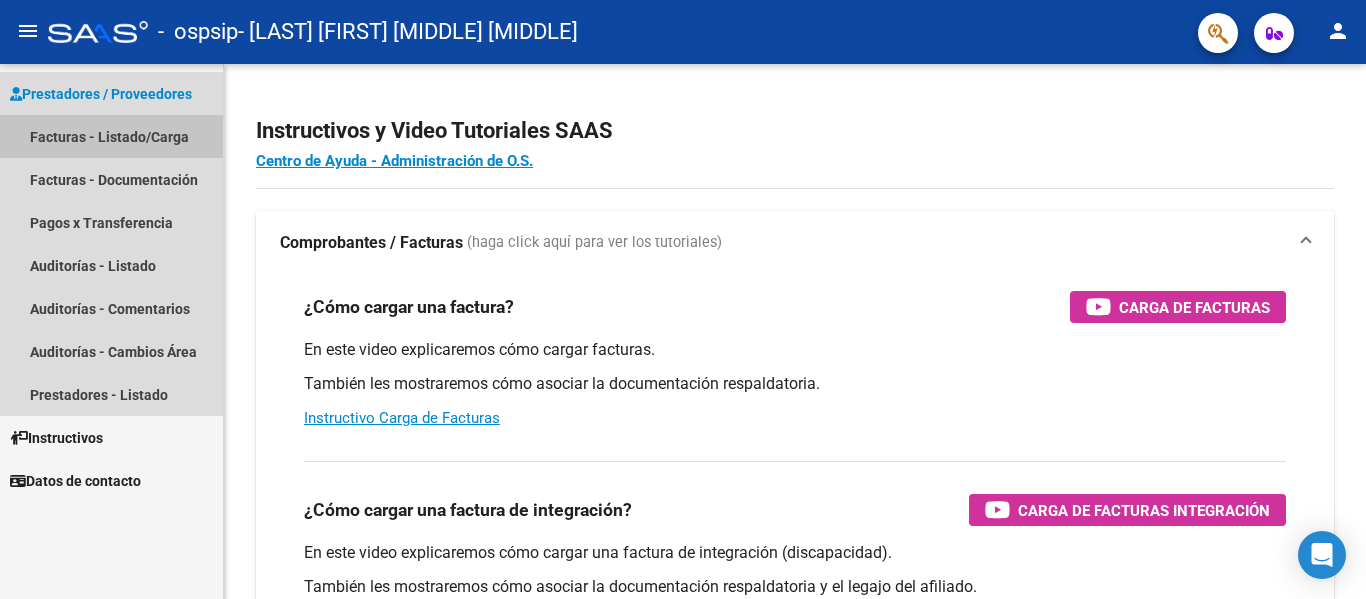 click on "Facturas - Listado/Carga" at bounding box center (111, 136) 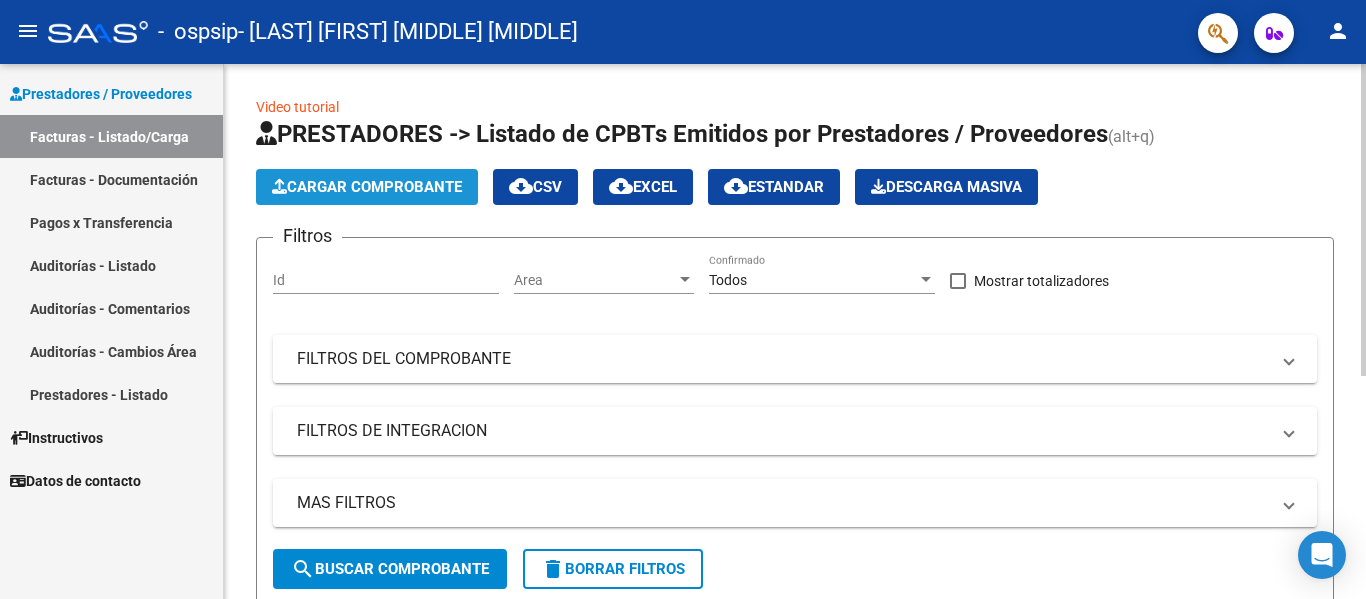 click on "Cargar Comprobante" 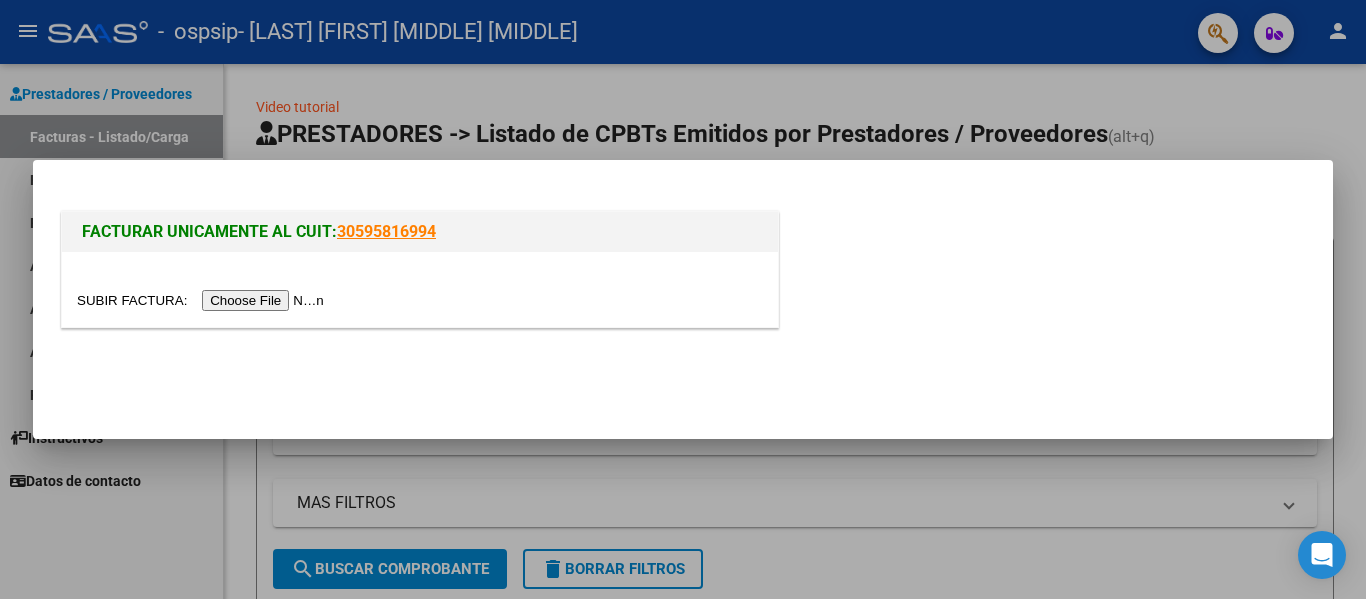 click at bounding box center (203, 300) 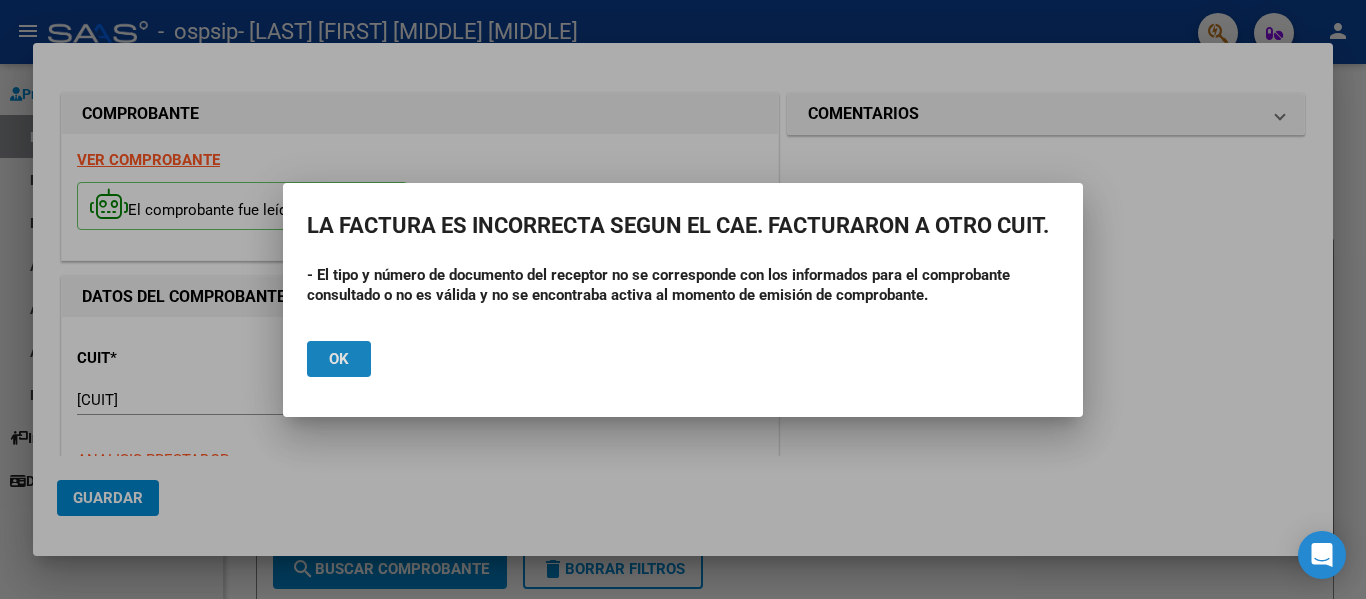 click on "Ok" 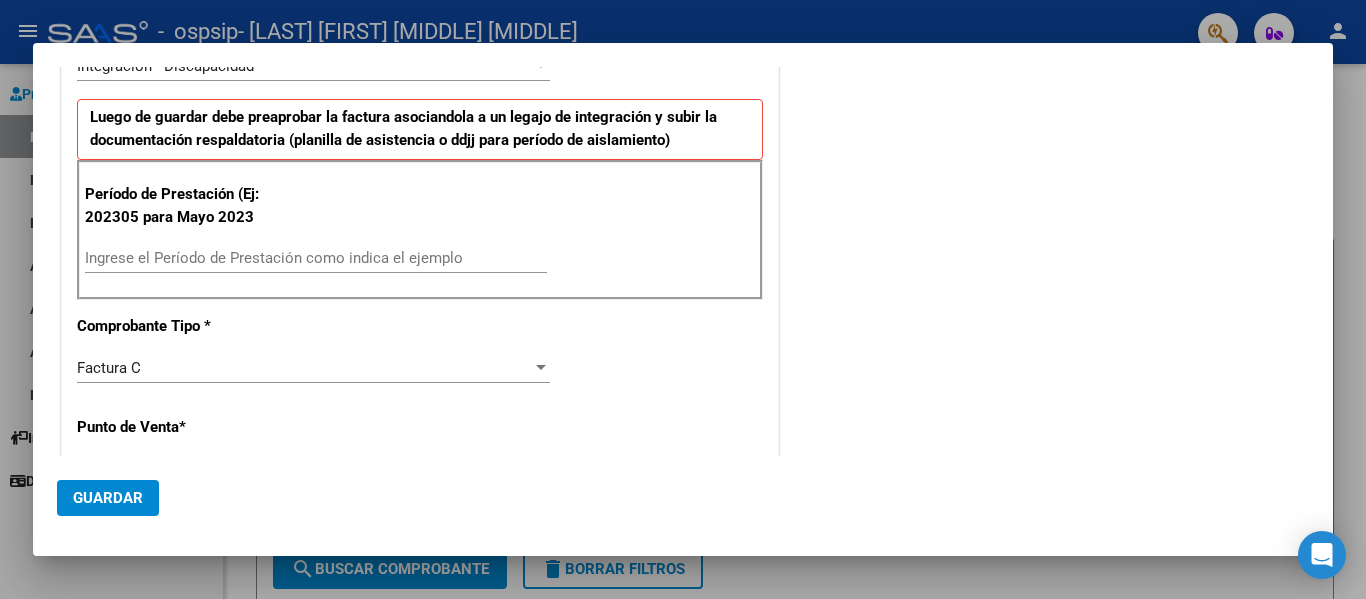 scroll, scrollTop: 493, scrollLeft: 0, axis: vertical 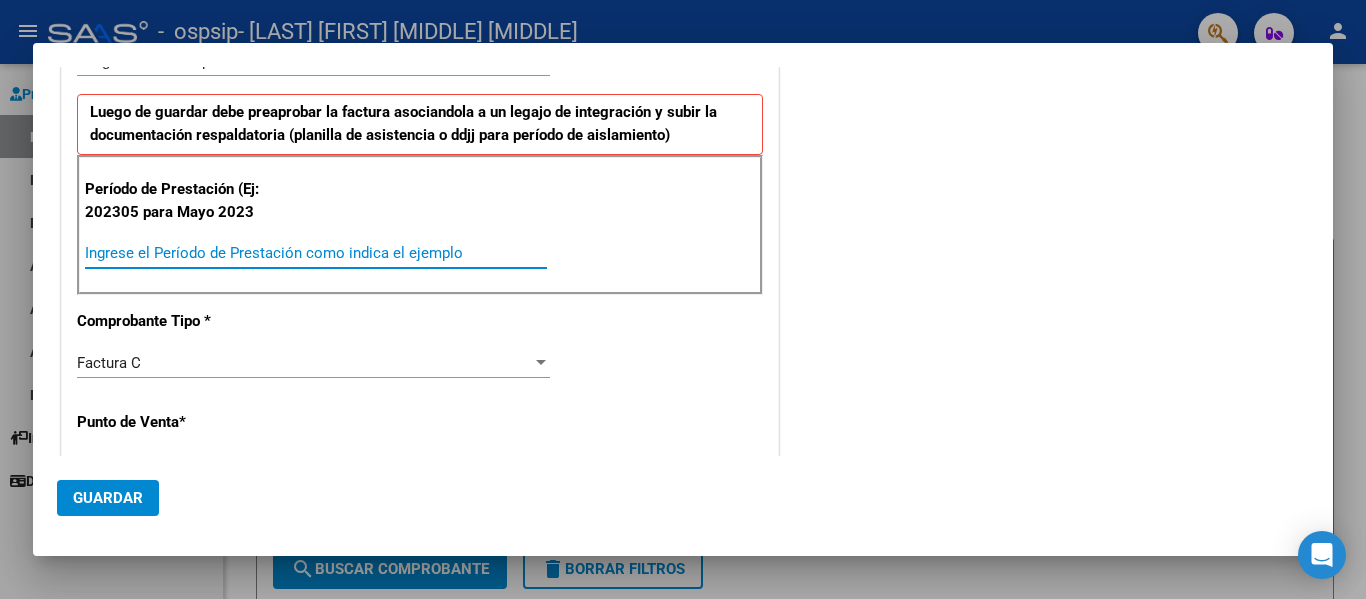click on "Ingrese el Período de Prestación como indica el ejemplo" at bounding box center [316, 253] 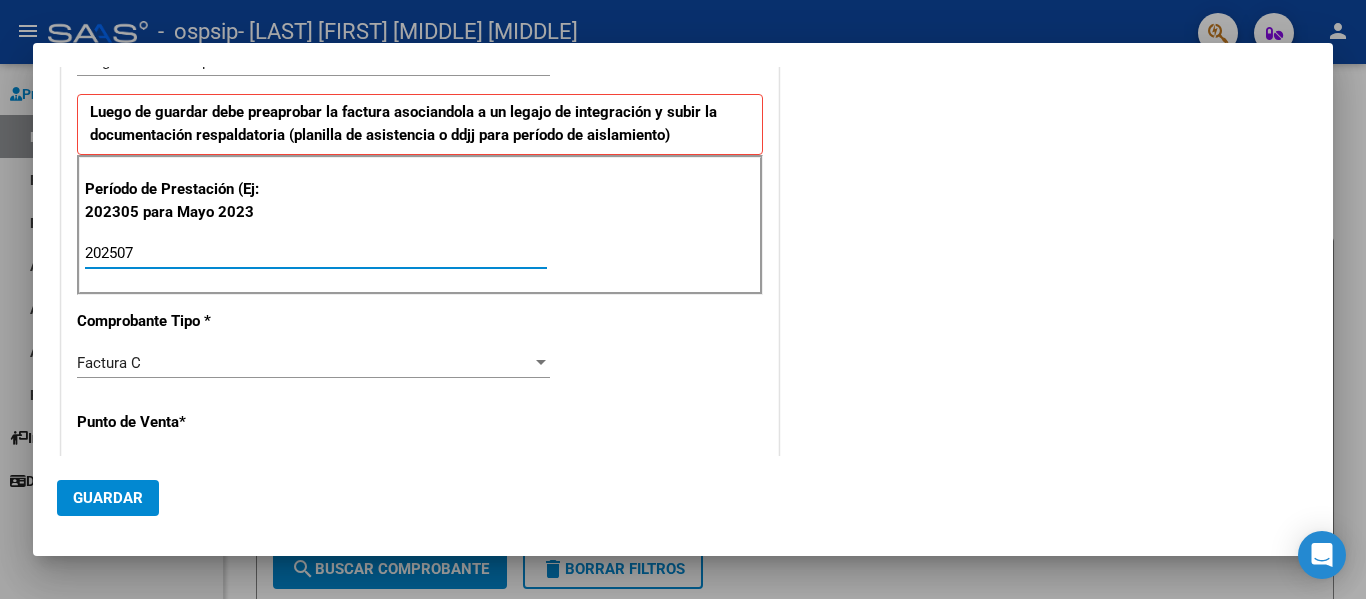 type on "202507" 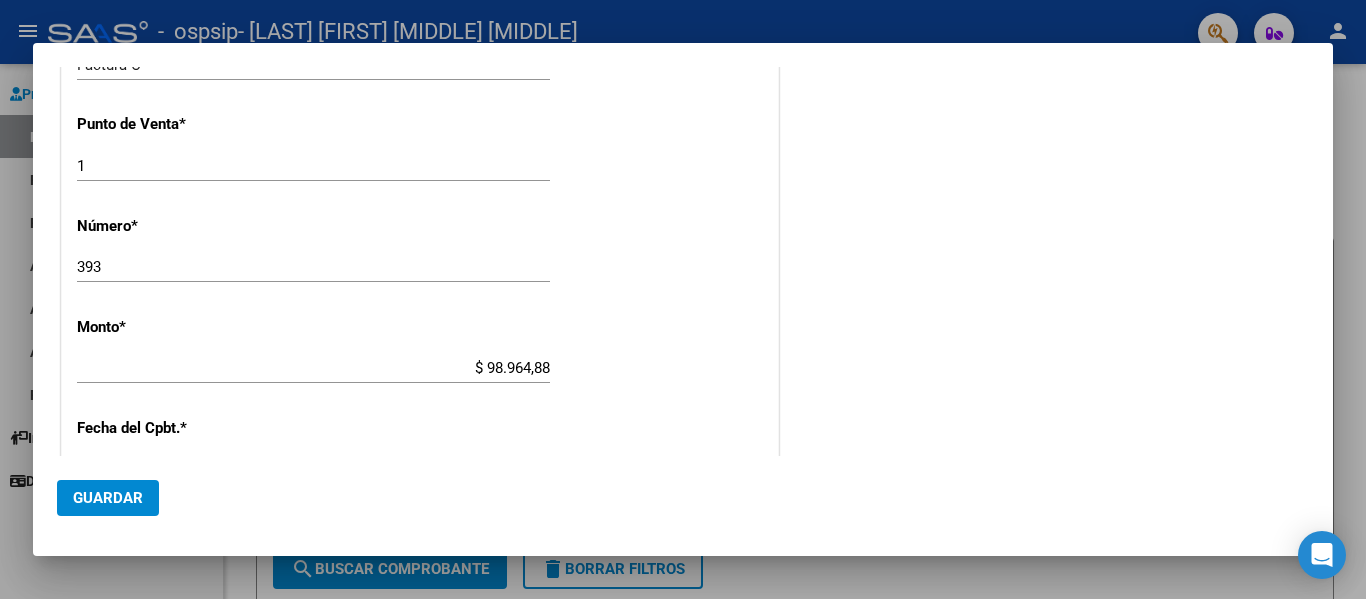 scroll, scrollTop: 786, scrollLeft: 0, axis: vertical 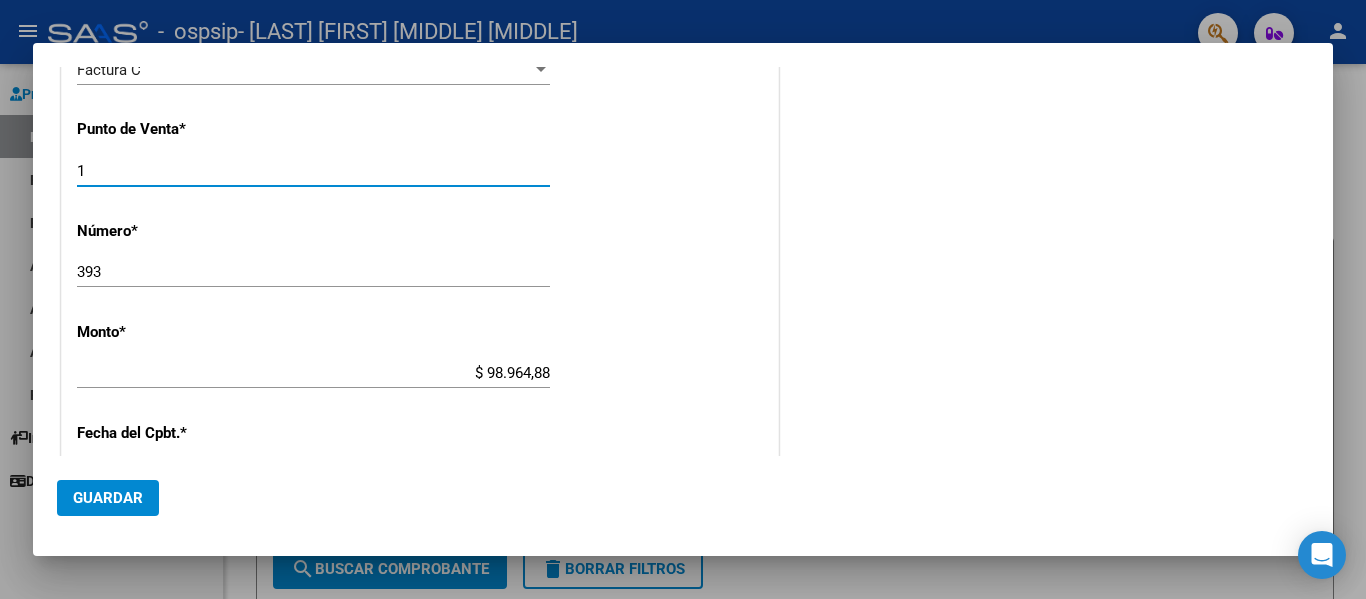 click on "1" at bounding box center (313, 171) 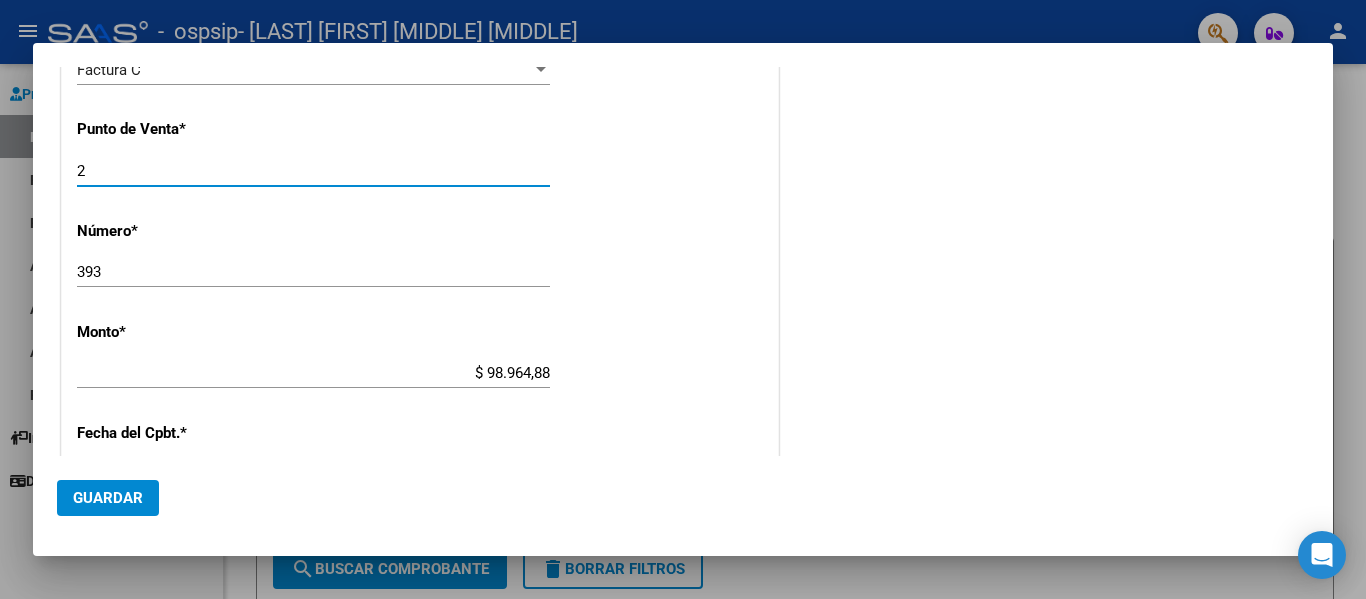 type on "2" 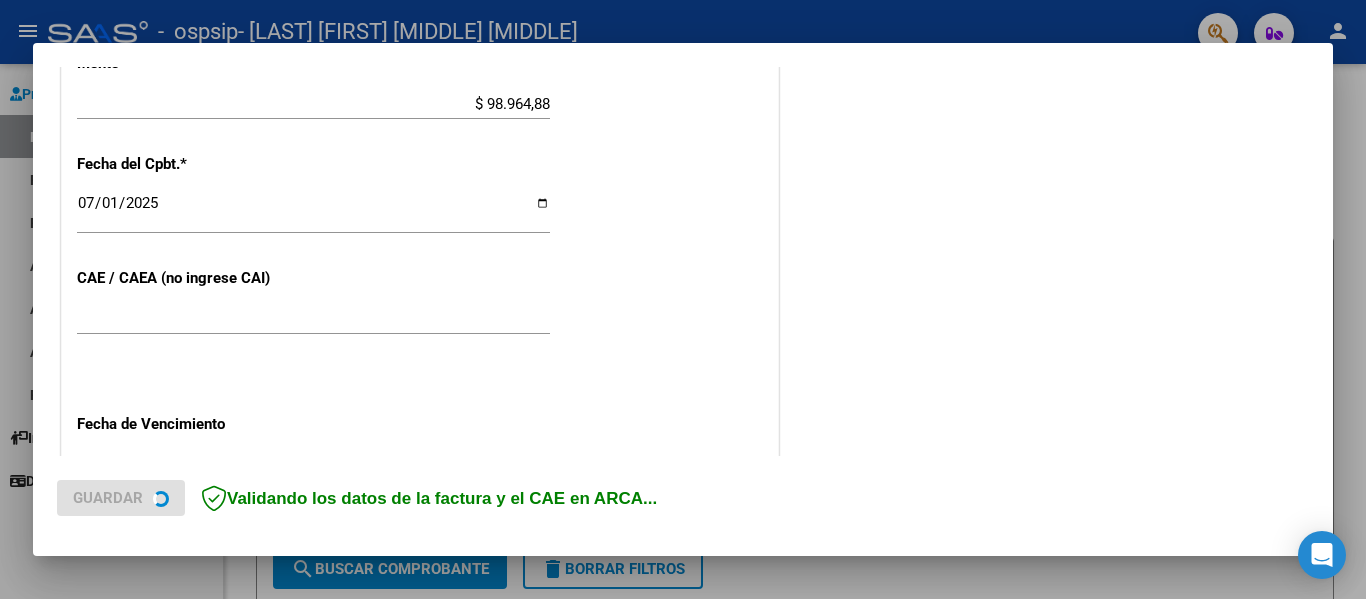 scroll, scrollTop: 1060, scrollLeft: 0, axis: vertical 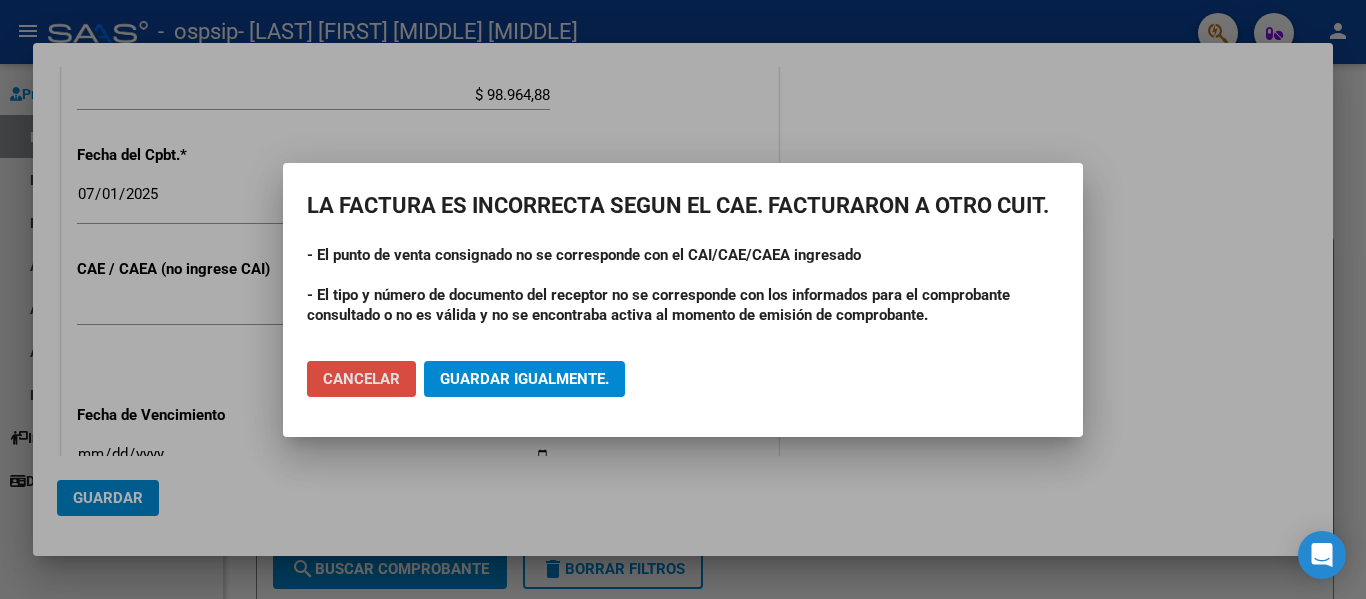 click on "Cancelar" 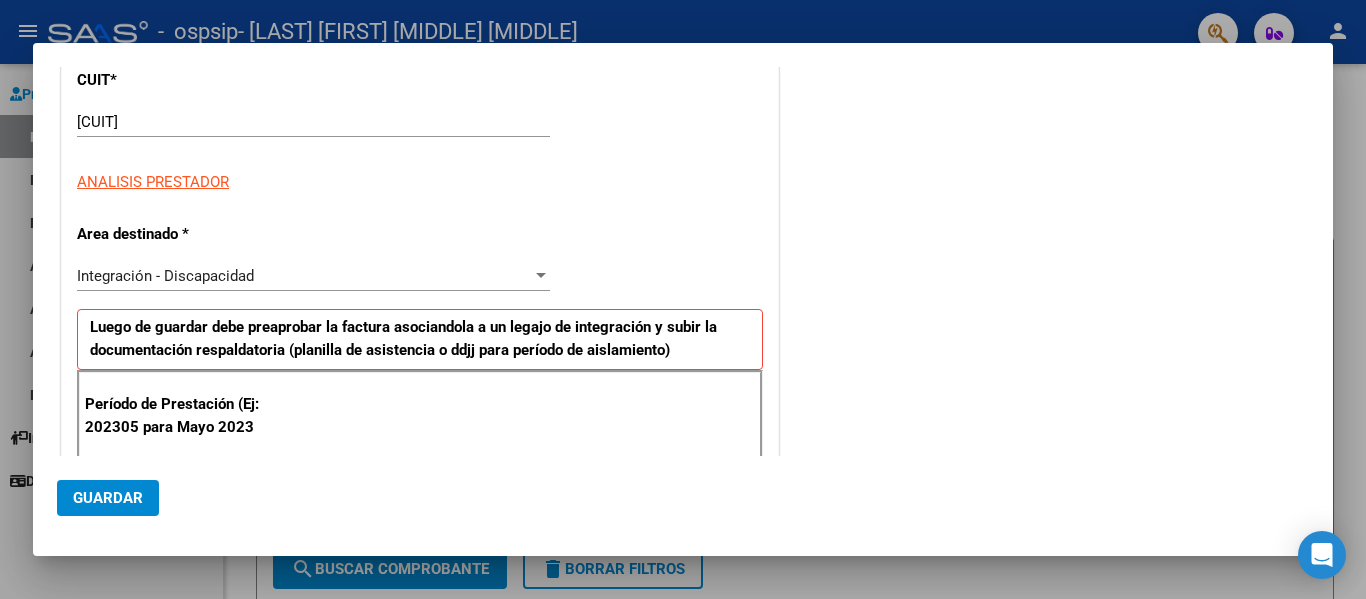 scroll, scrollTop: 0, scrollLeft: 0, axis: both 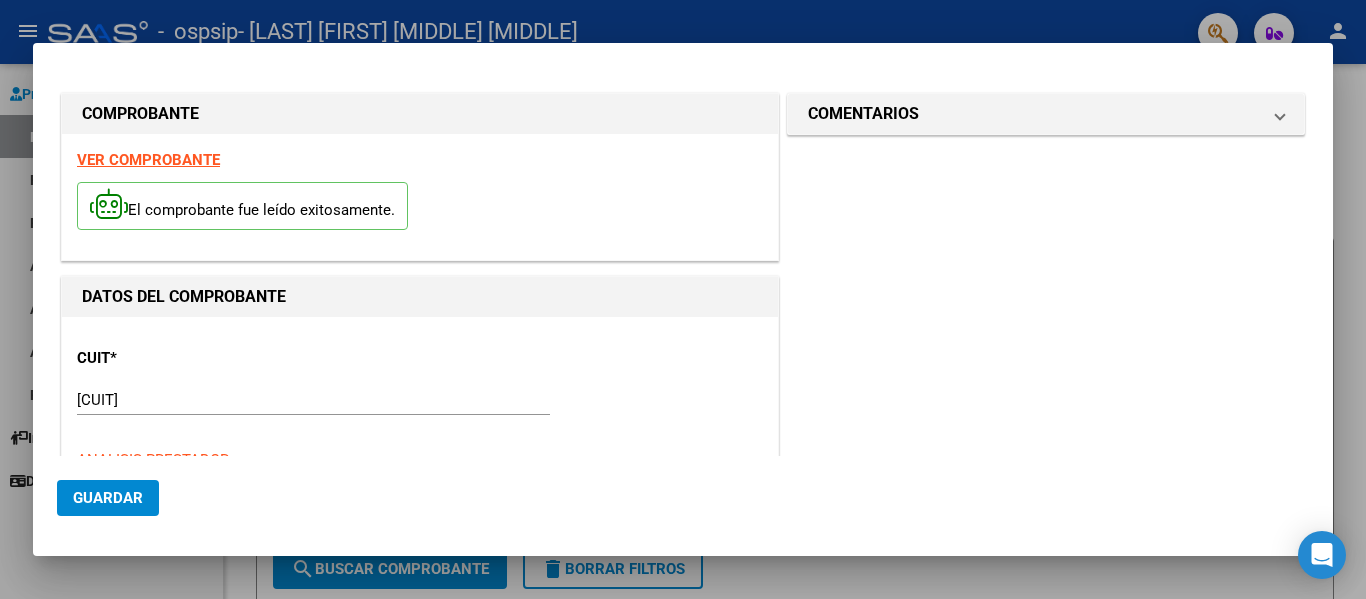 click on "VER COMPROBANTE" at bounding box center [148, 160] 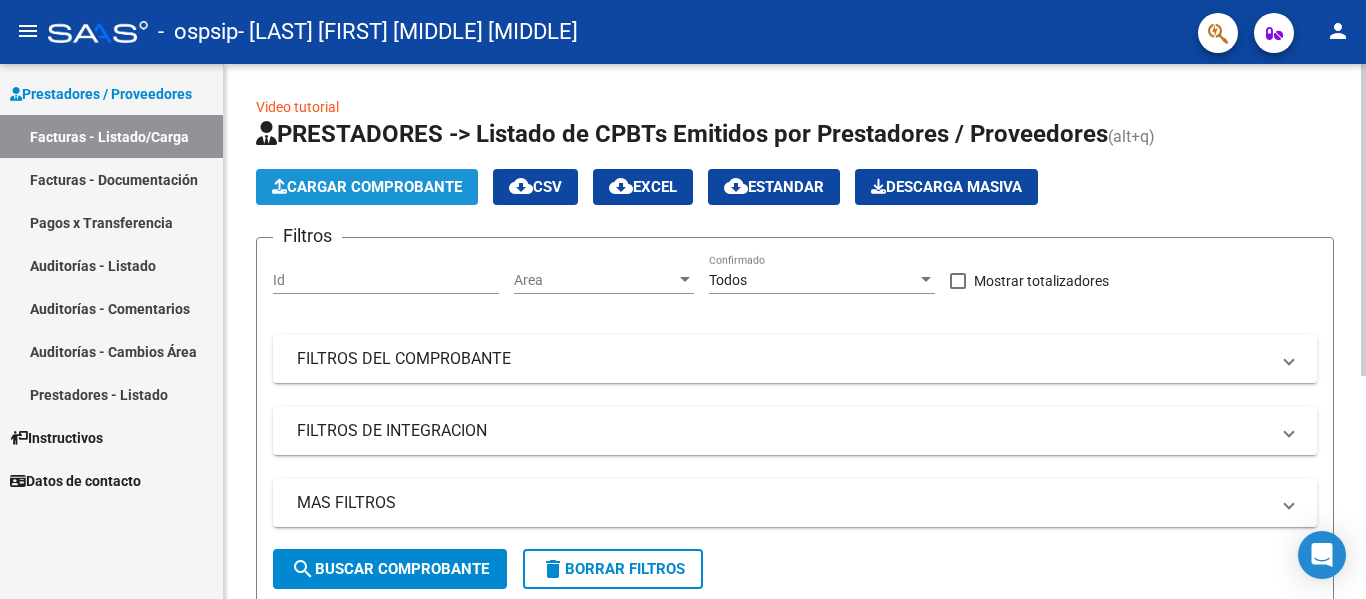 click on "Cargar Comprobante" 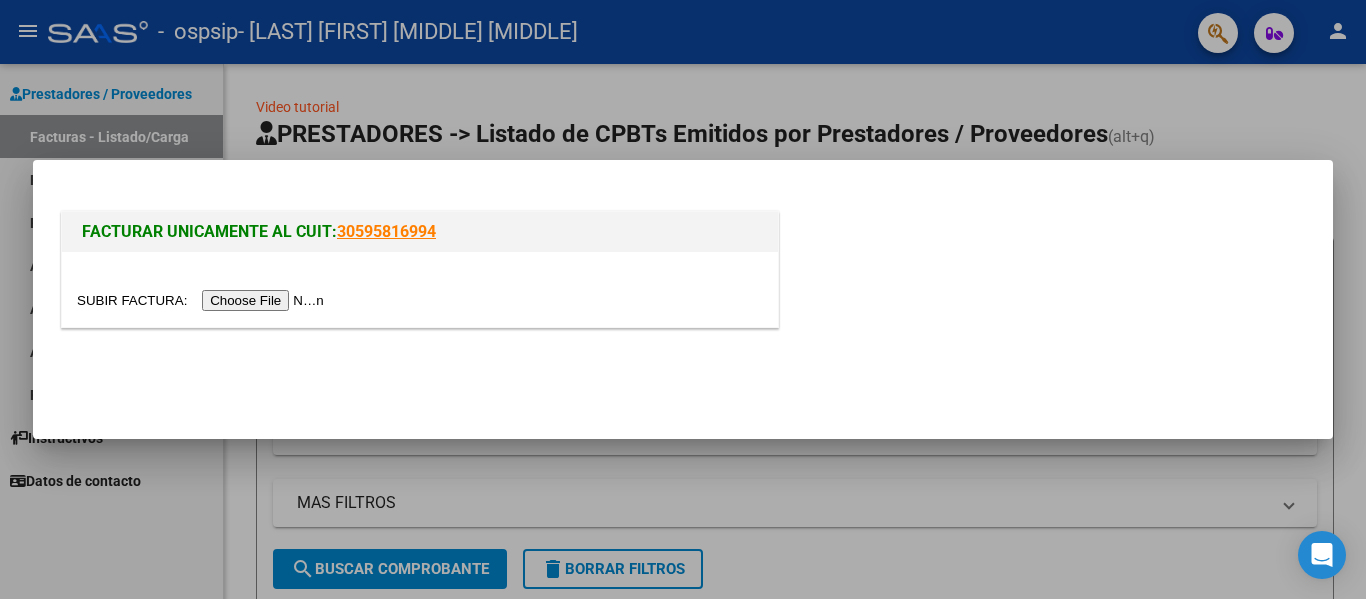 click at bounding box center [203, 300] 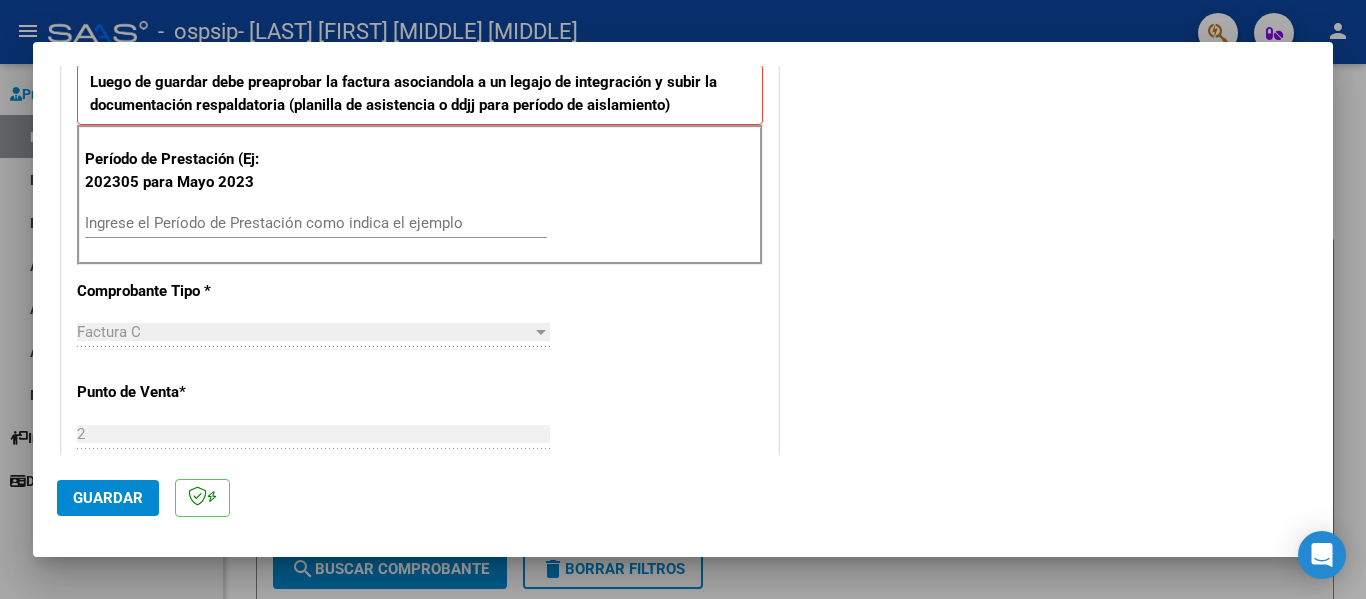 scroll, scrollTop: 537, scrollLeft: 0, axis: vertical 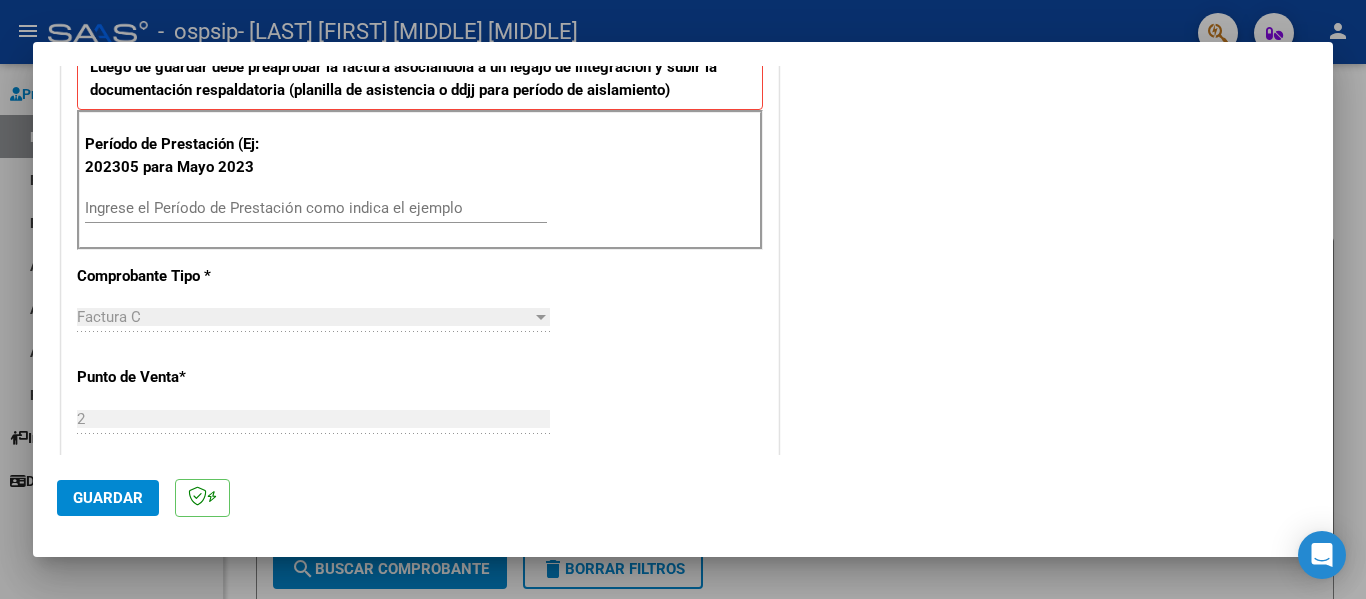 click on "Ingrese el Período de Prestación como indica el ejemplo" at bounding box center (316, 208) 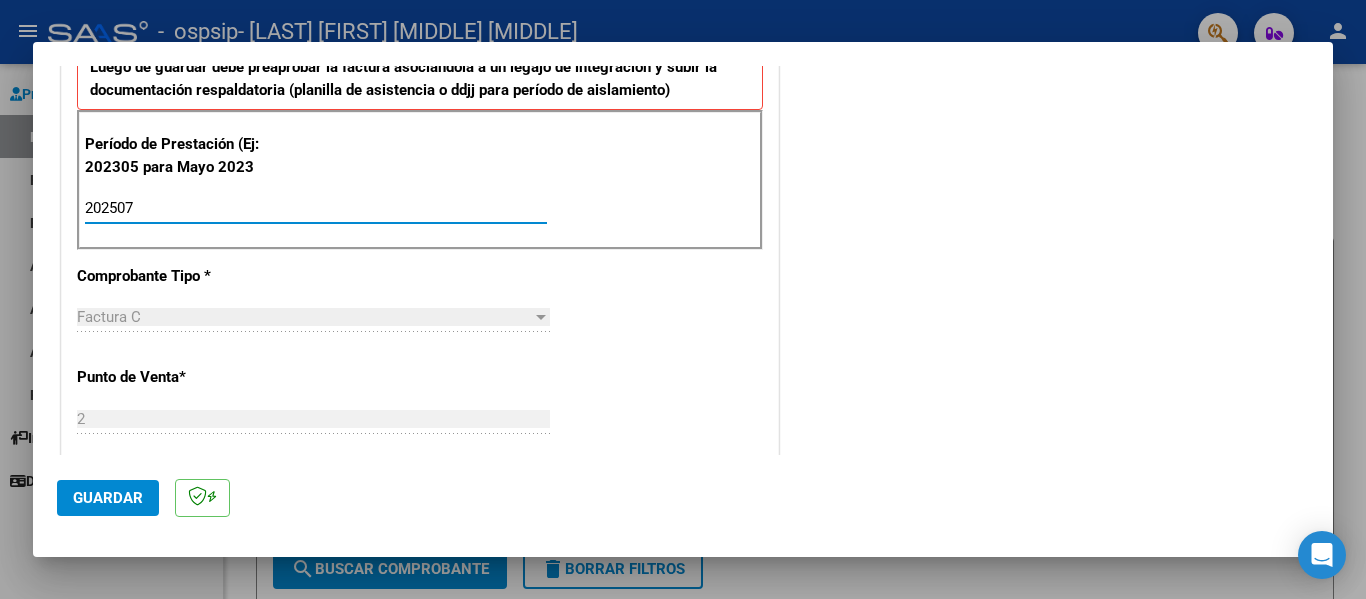 type on "202507" 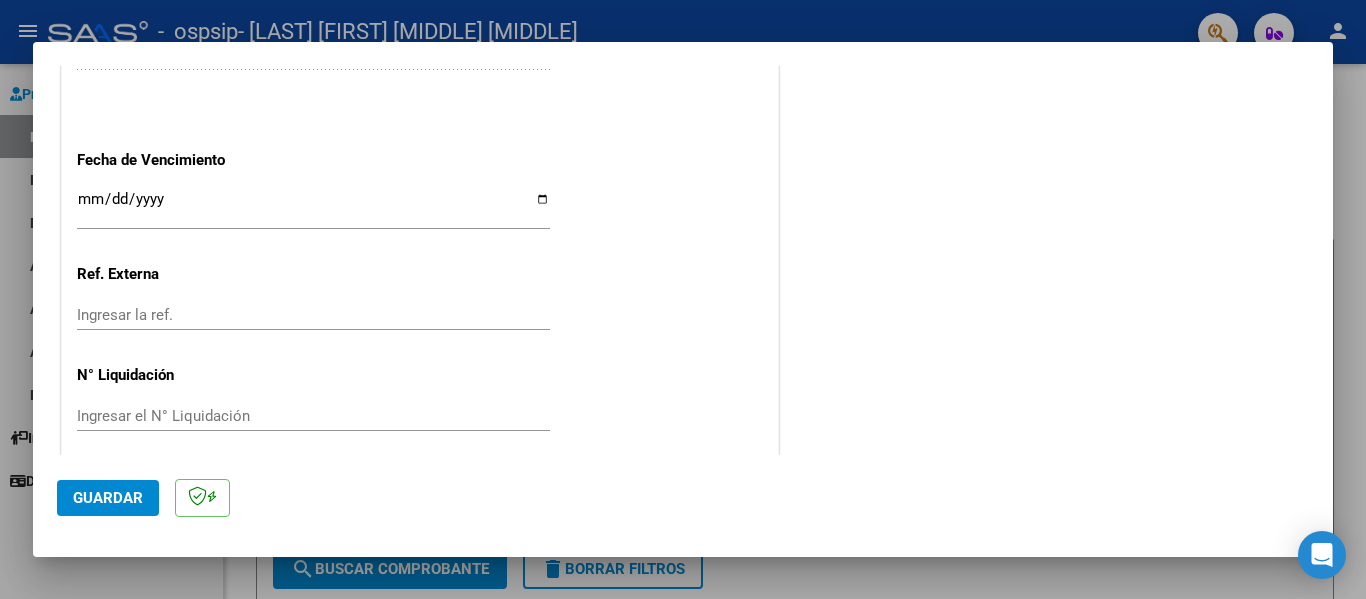 scroll, scrollTop: 1323, scrollLeft: 0, axis: vertical 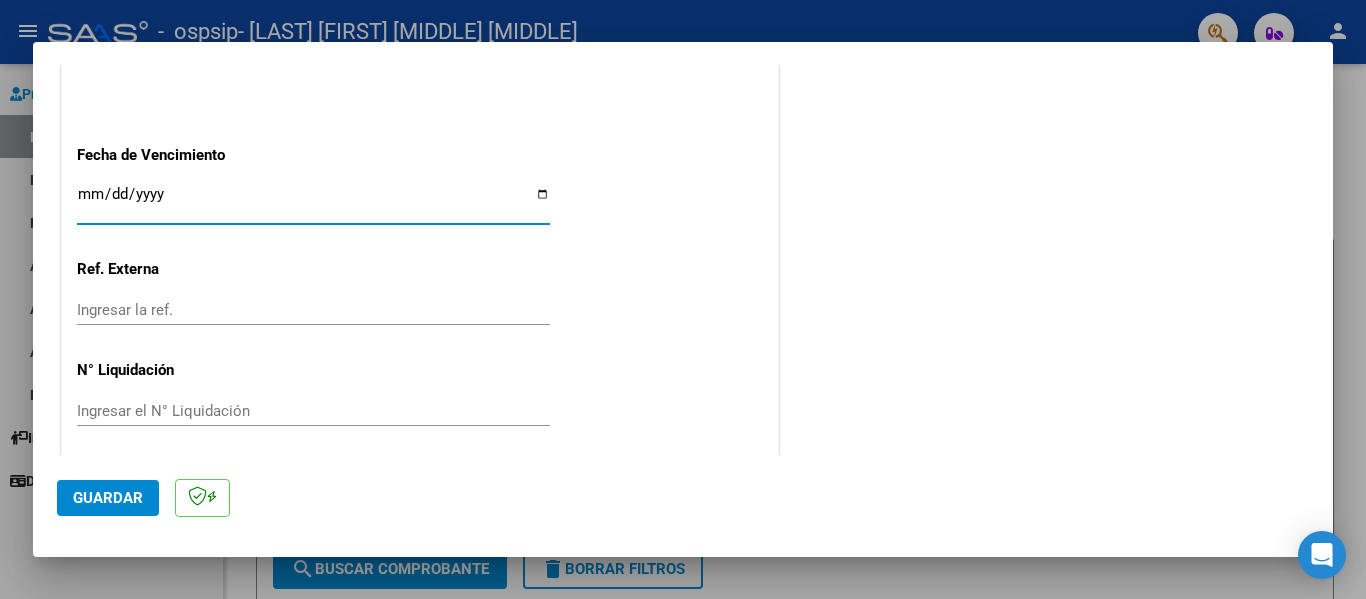 click on "Ingresar la fecha" at bounding box center [313, 202] 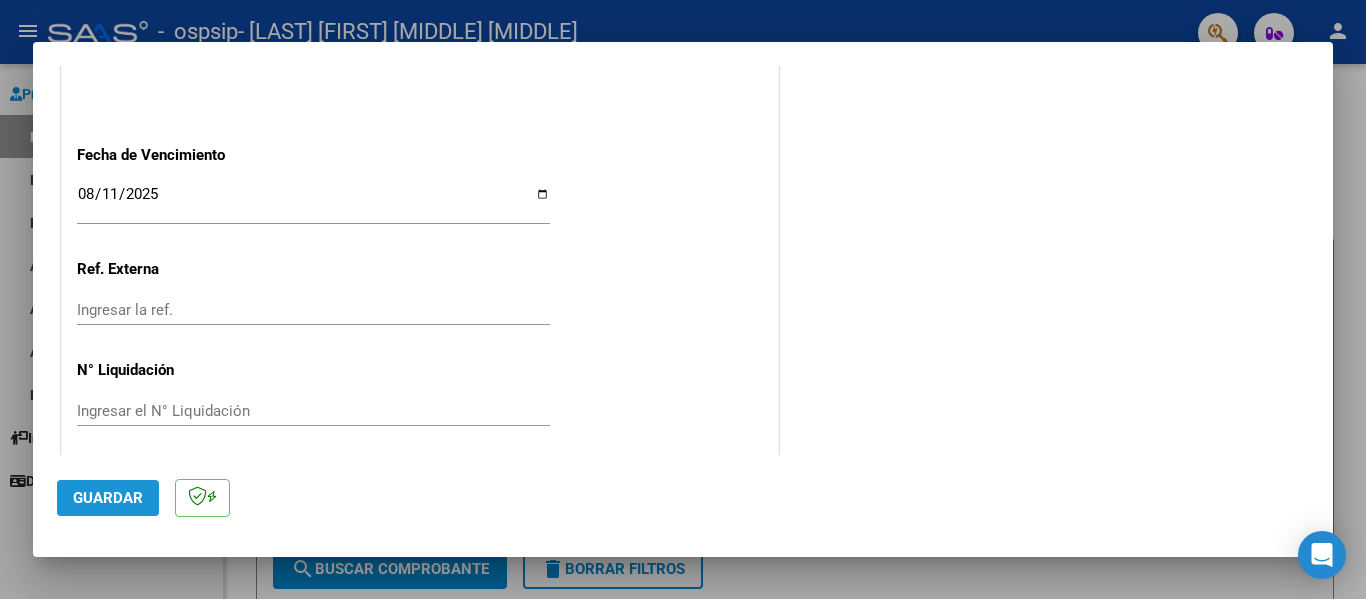 click on "Guardar" 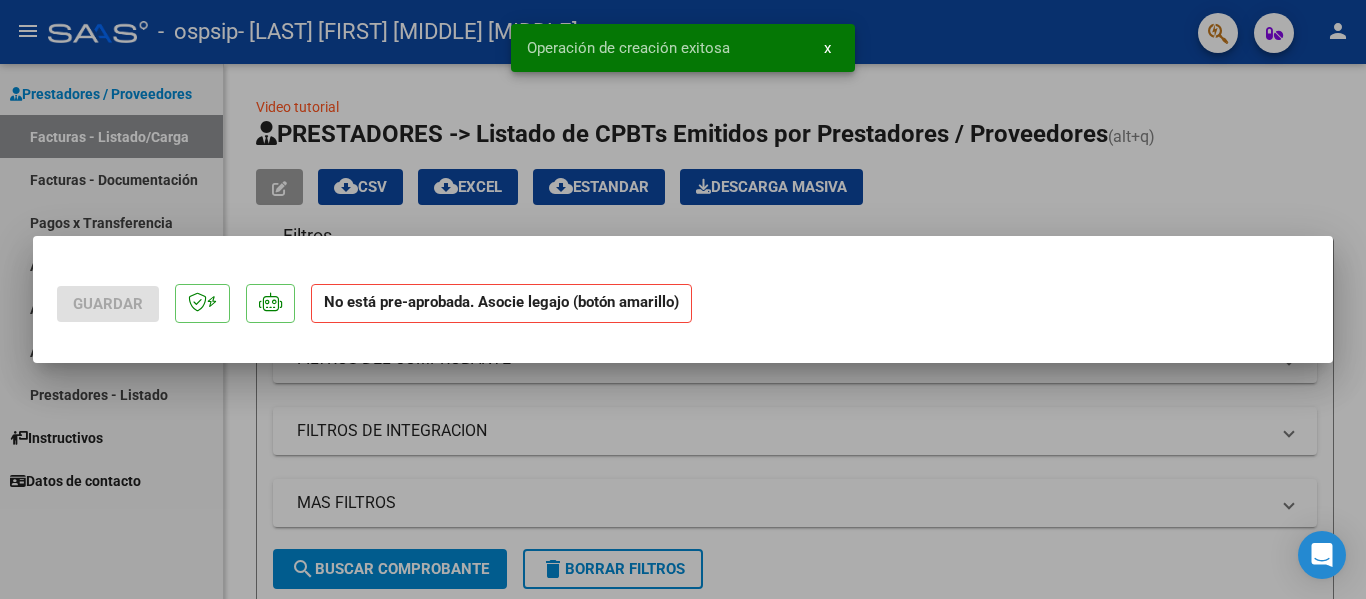 scroll, scrollTop: 0, scrollLeft: 0, axis: both 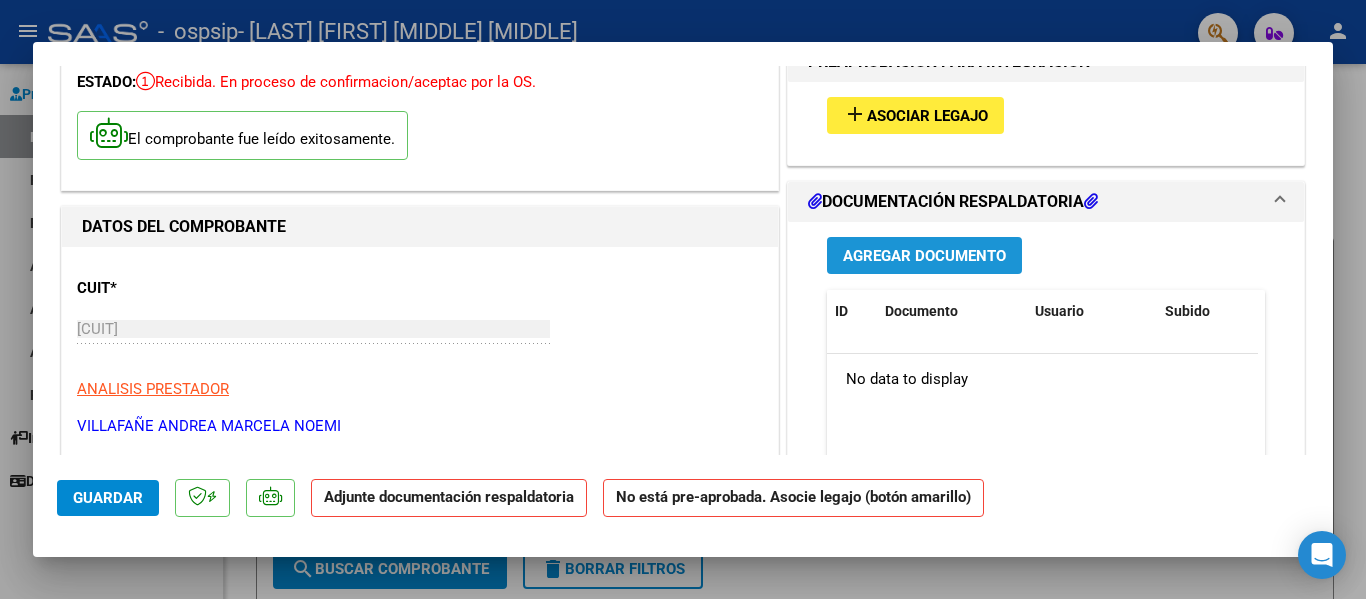 click on "Agregar Documento" at bounding box center [924, 256] 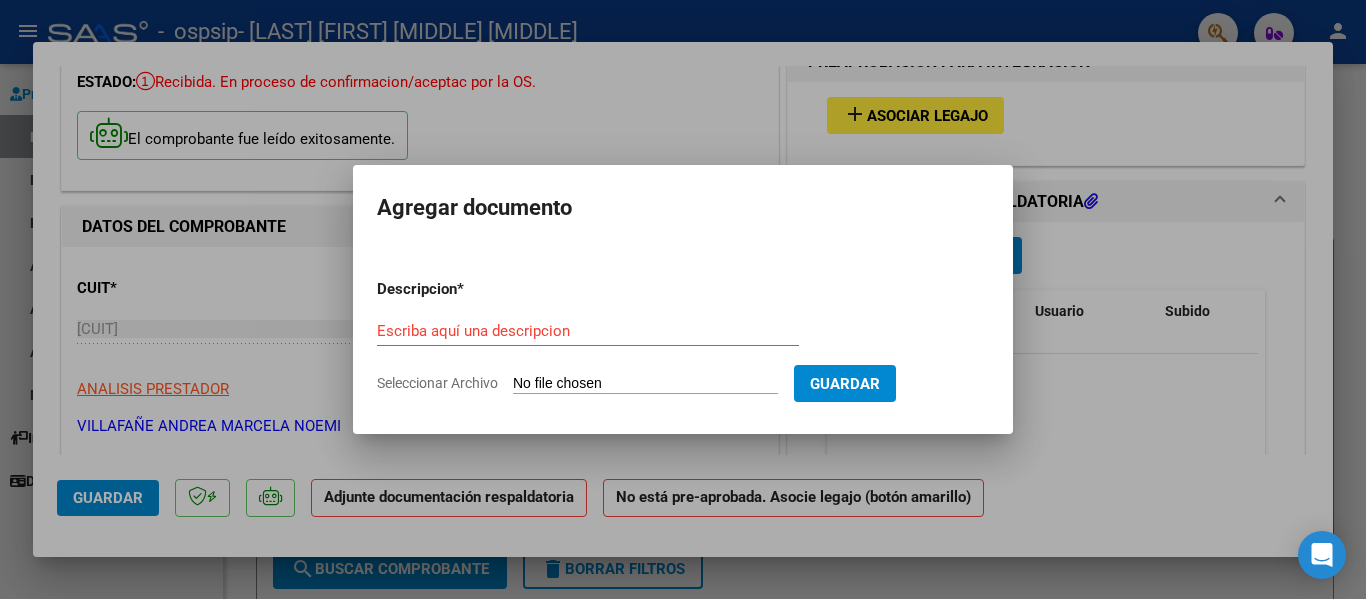 click on "Seleccionar Archivo" at bounding box center (645, 384) 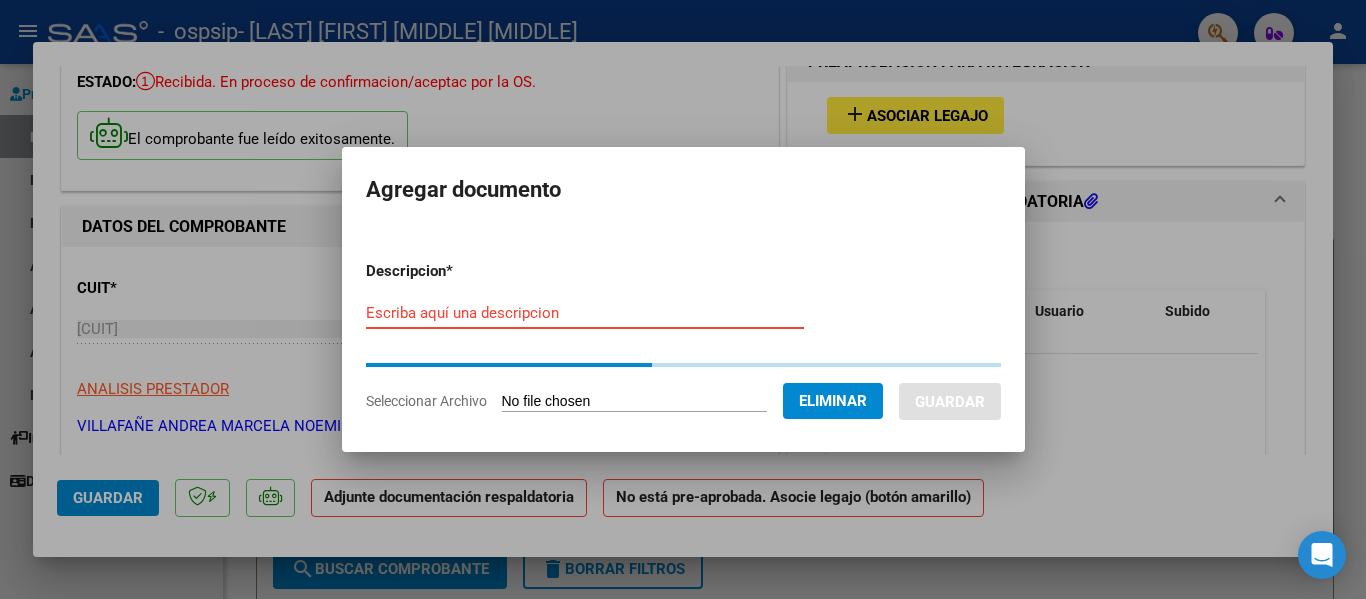 click on "Escriba aquí una descripcion" at bounding box center (585, 313) 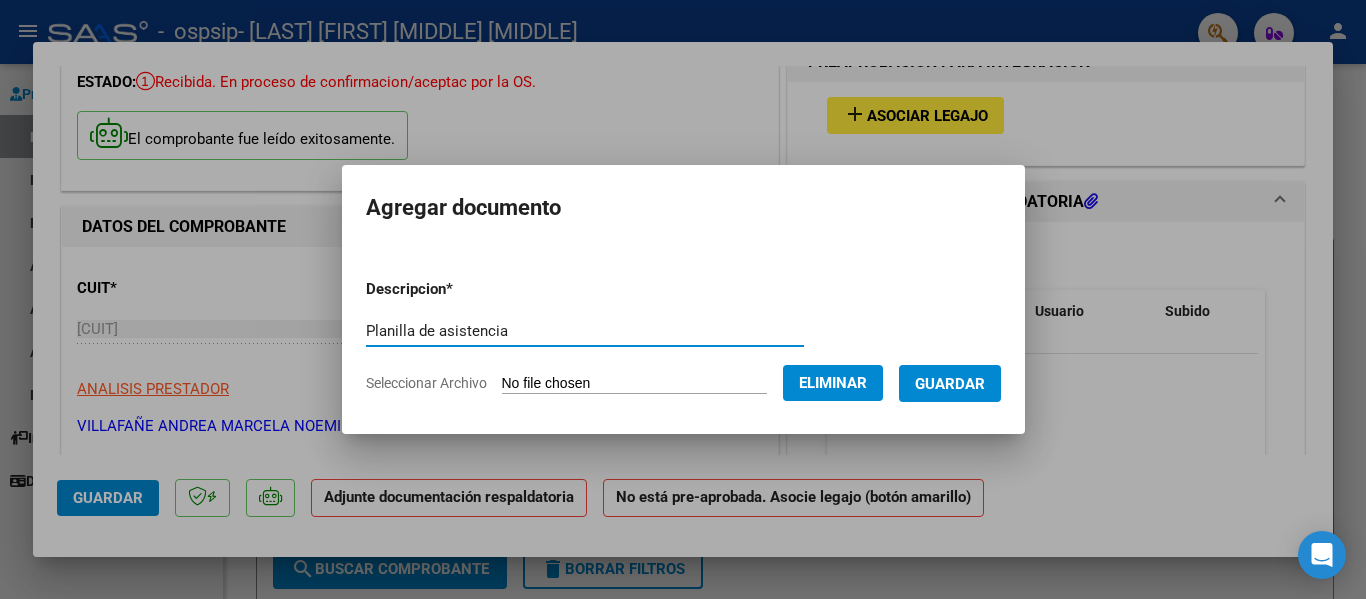 type on "Planilla de asistencia" 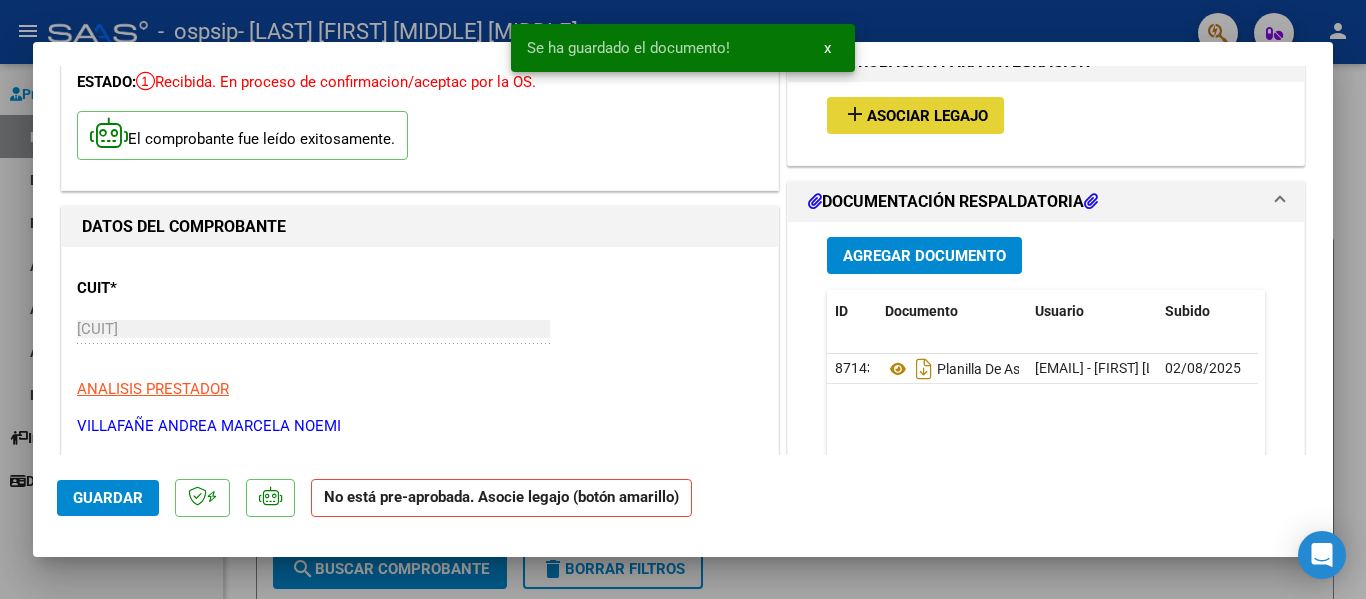 click on "add Asociar Legajo" at bounding box center (915, 115) 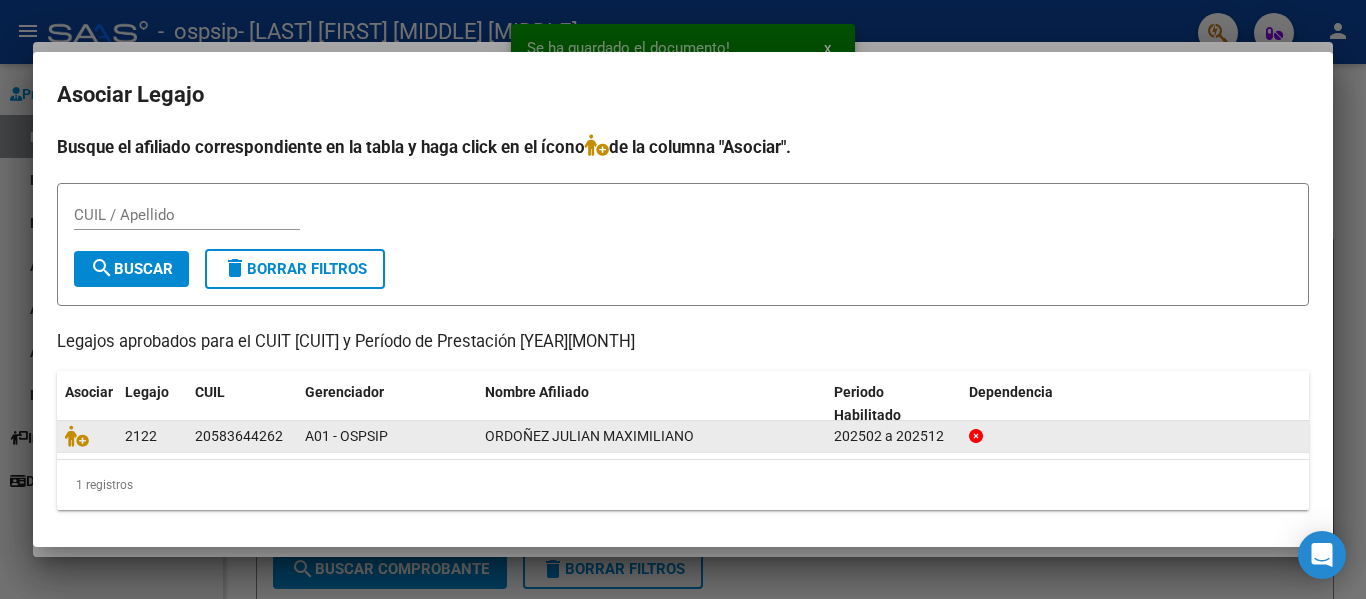 click on "ORDOÑEZ JULIAN MAXIMILIANO" 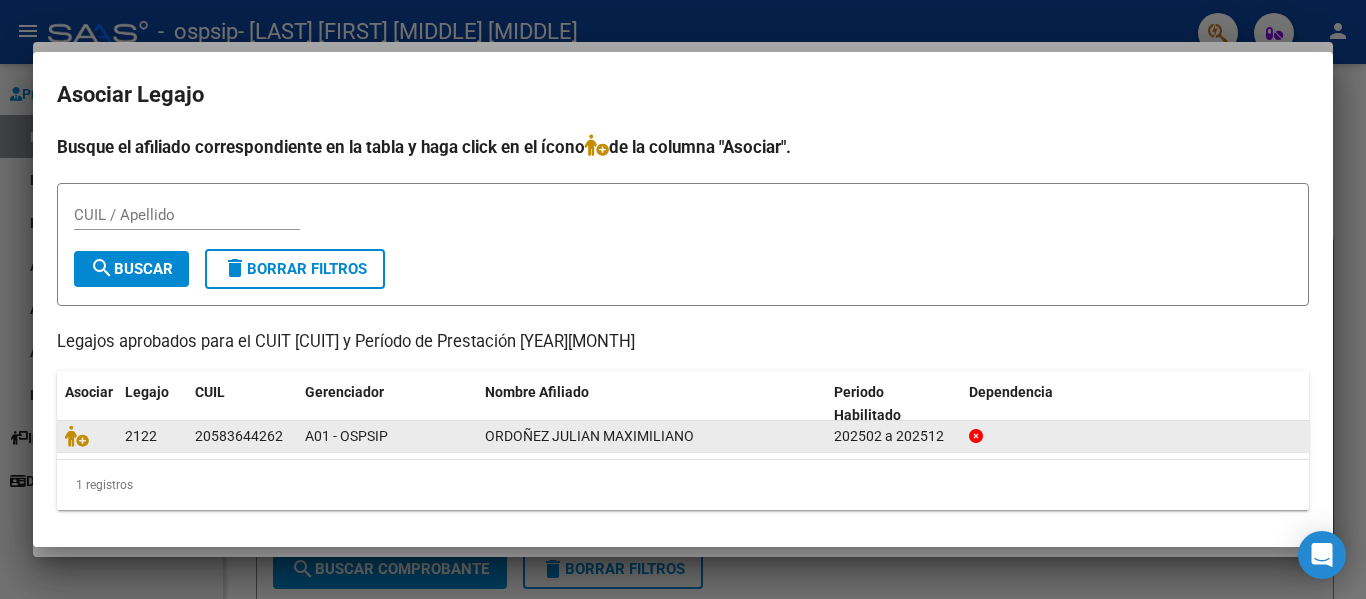click on "20583644262" 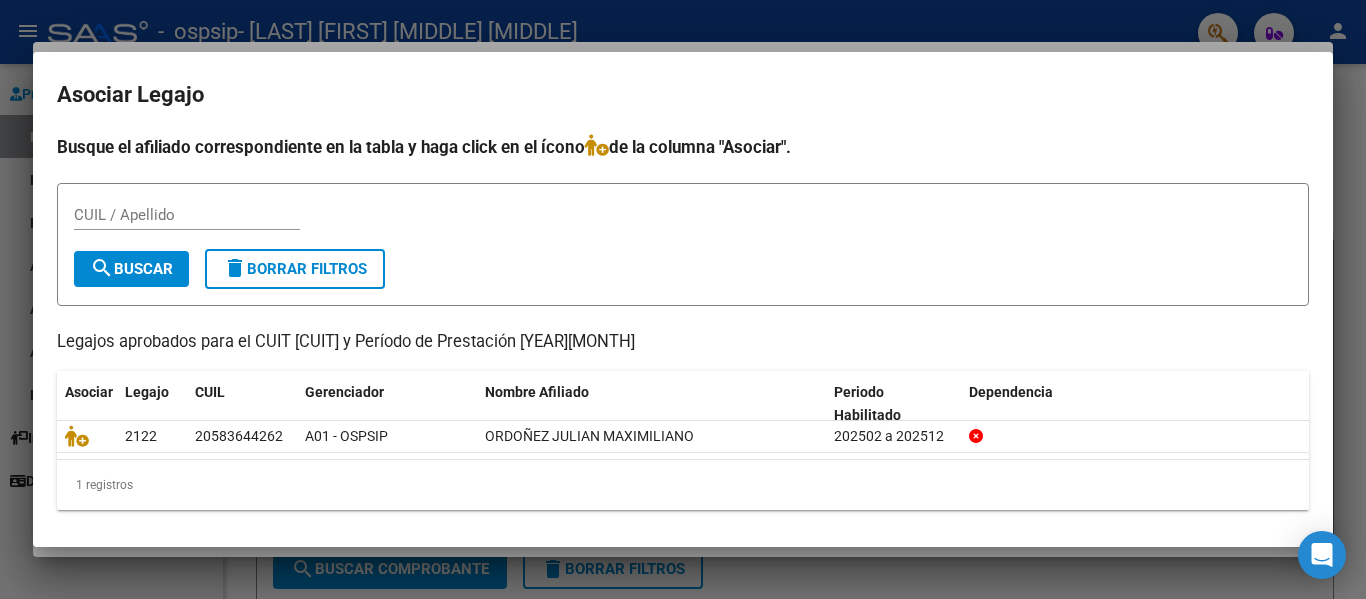 click at bounding box center [683, 299] 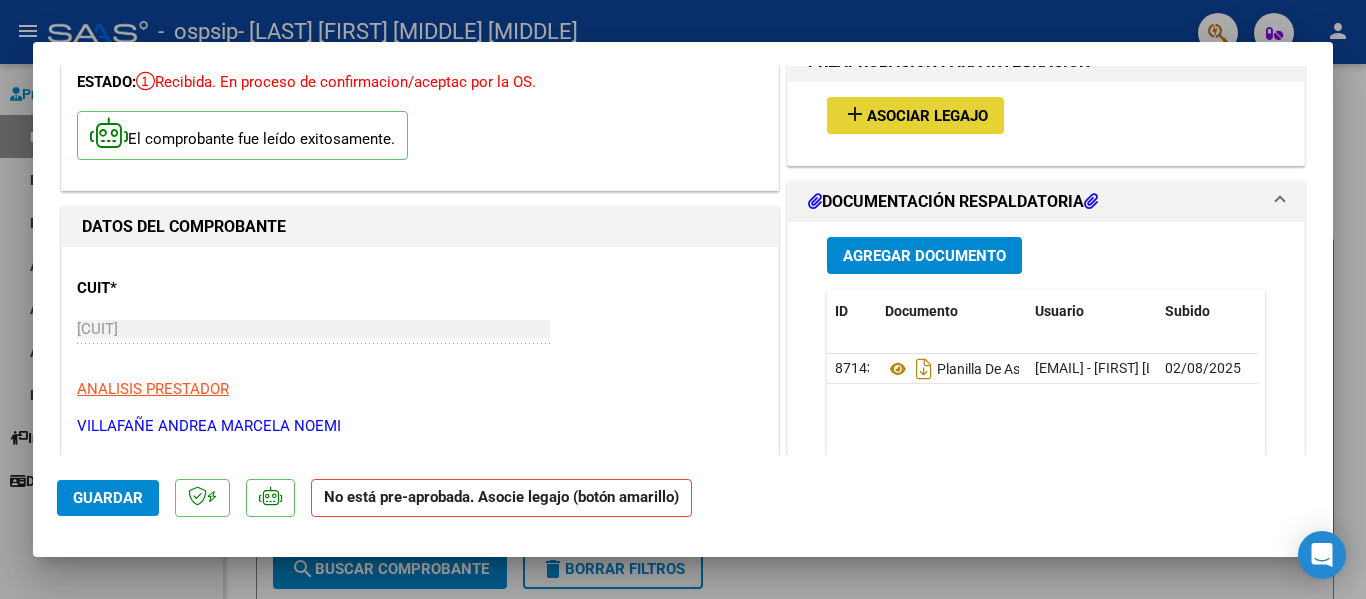 click on "Asociar Legajo" at bounding box center [927, 116] 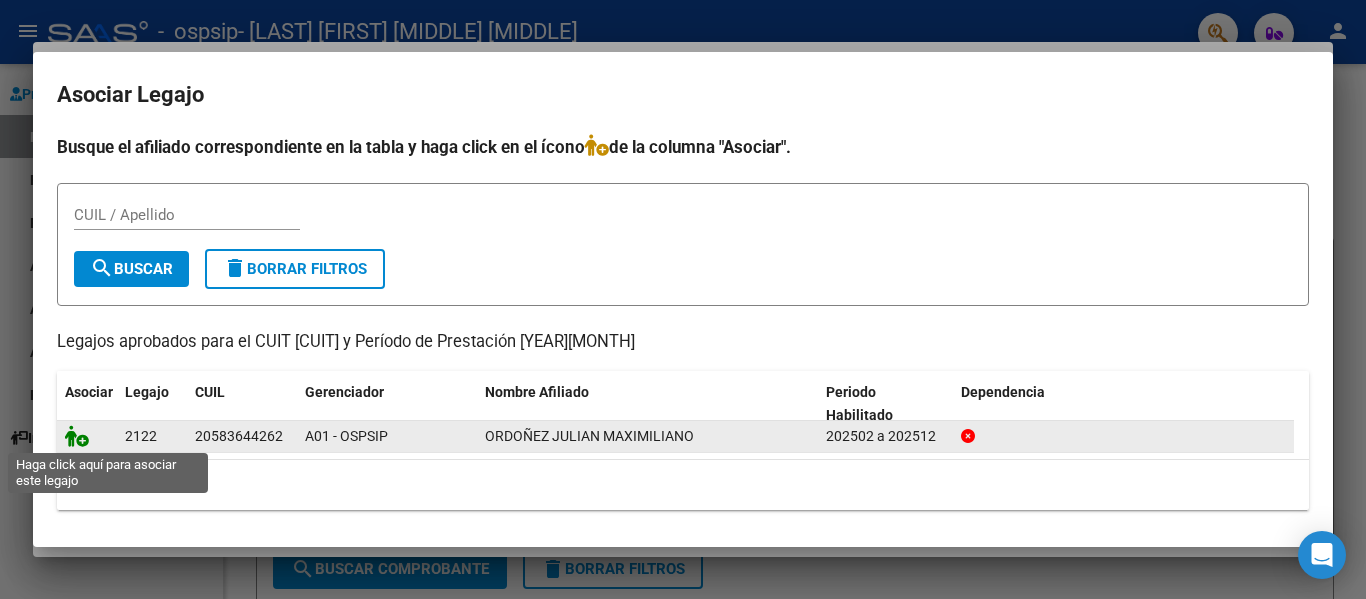 click 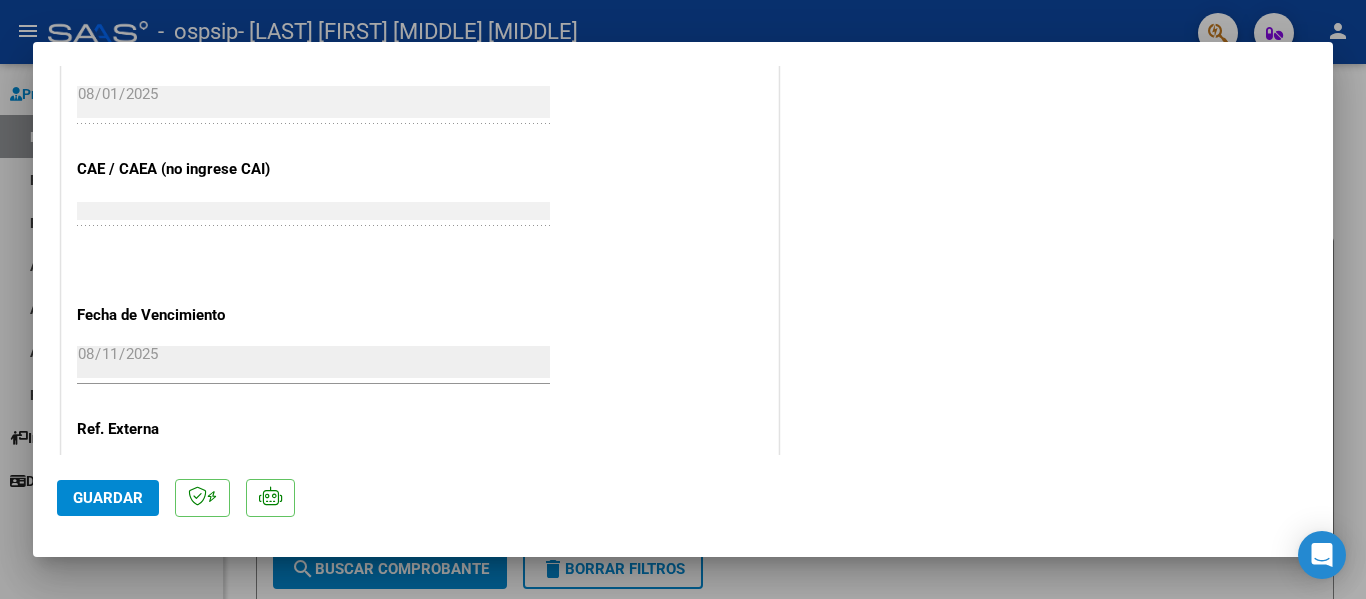 scroll, scrollTop: 1401, scrollLeft: 0, axis: vertical 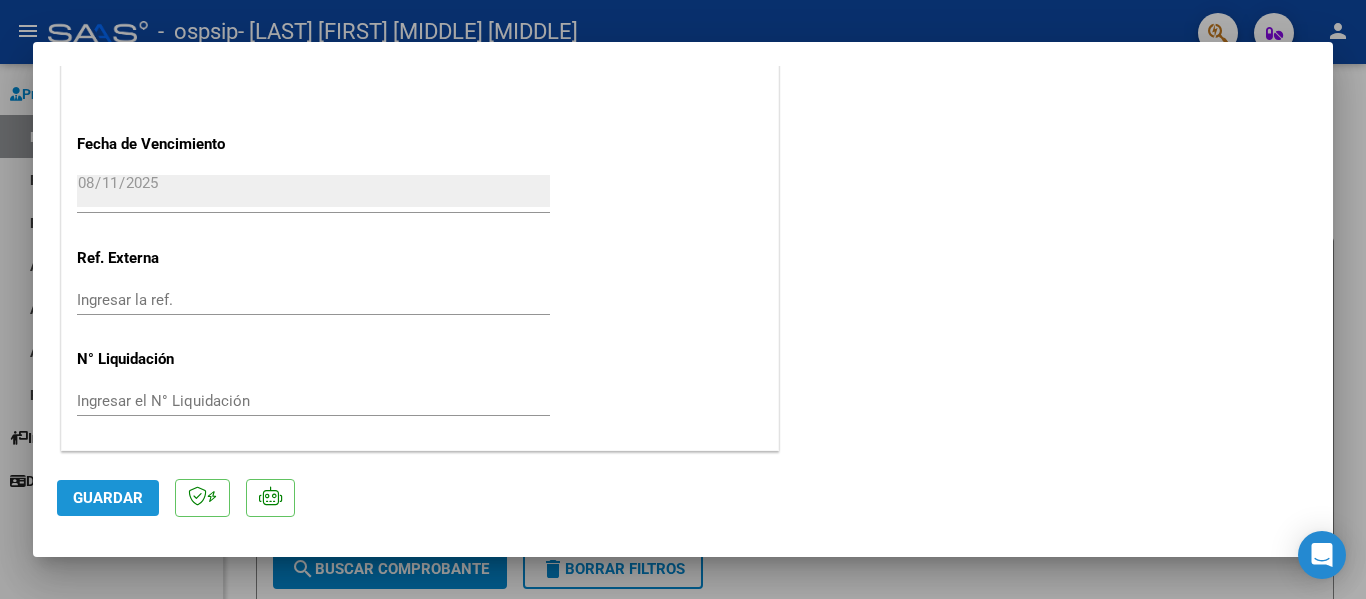 click on "Guardar" 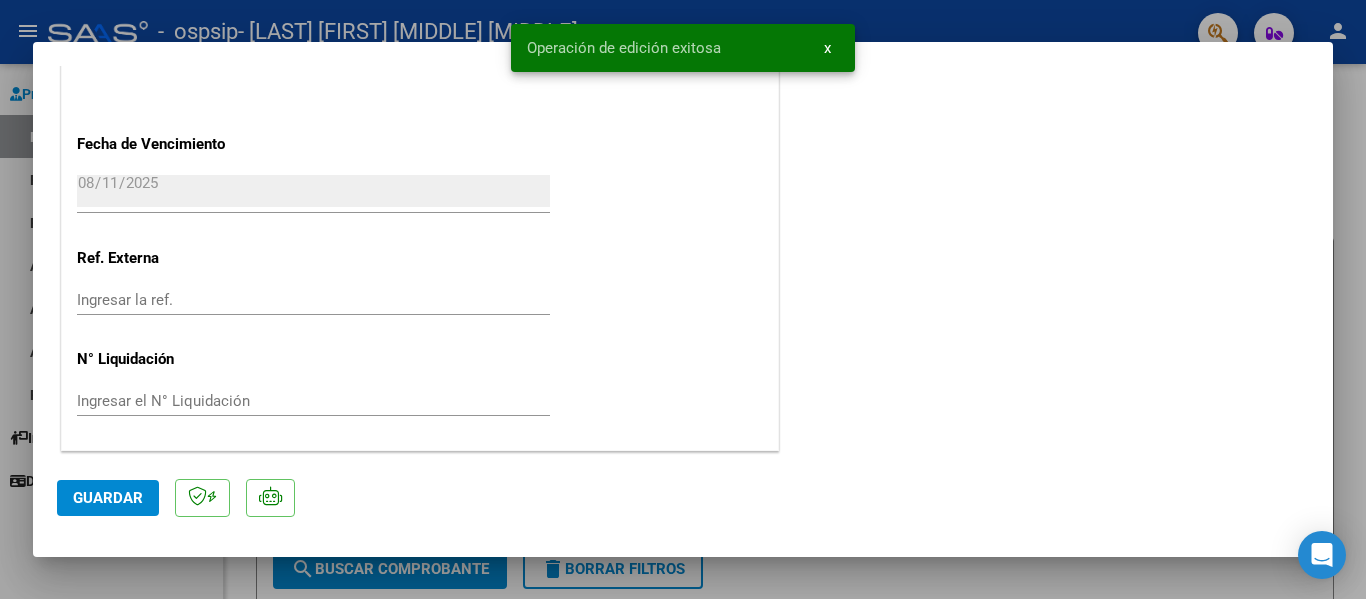 click at bounding box center [683, 299] 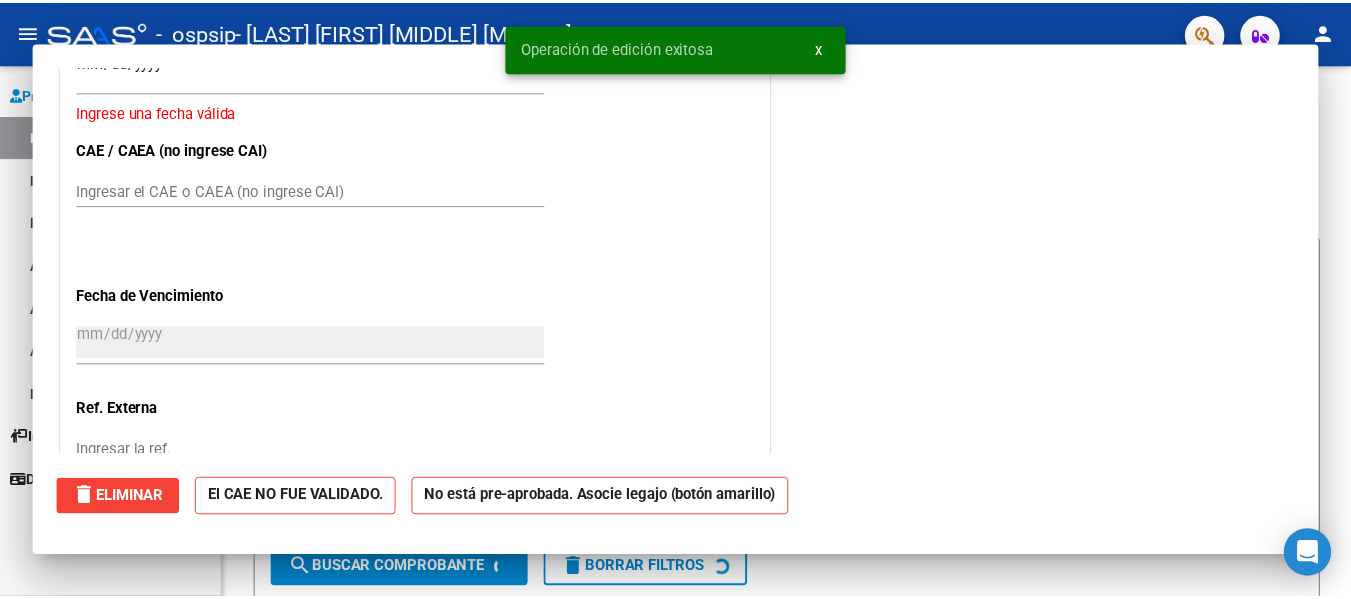 scroll, scrollTop: 0, scrollLeft: 0, axis: both 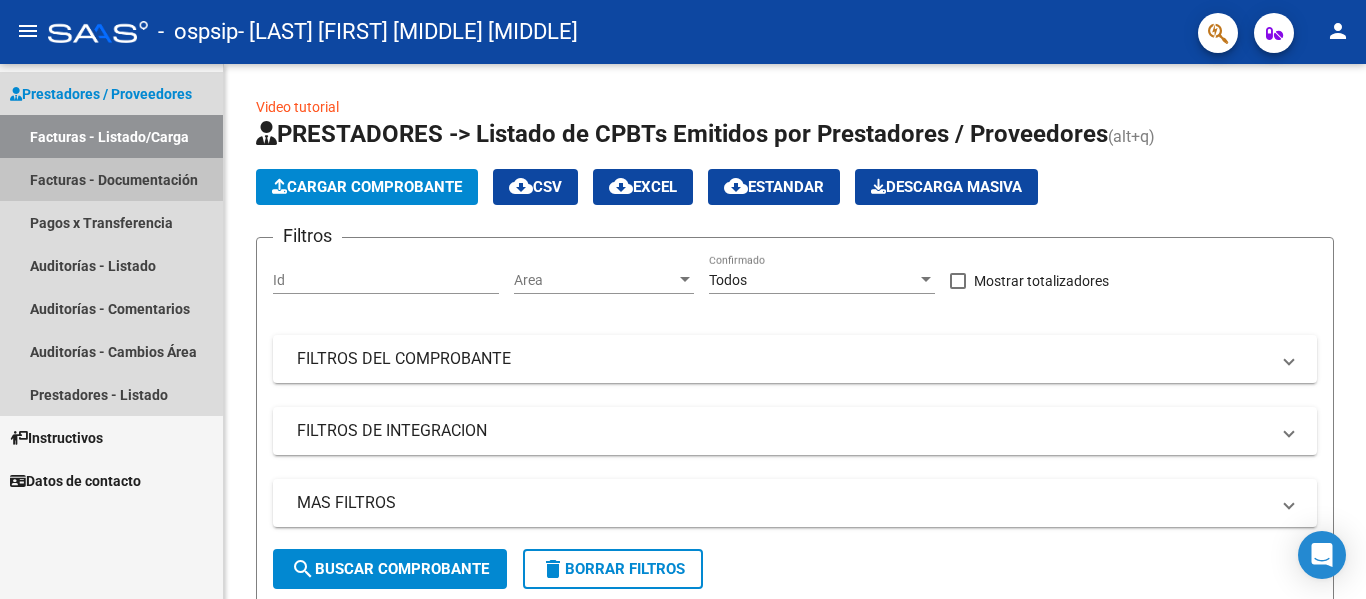 click on "Facturas - Documentación" at bounding box center (111, 179) 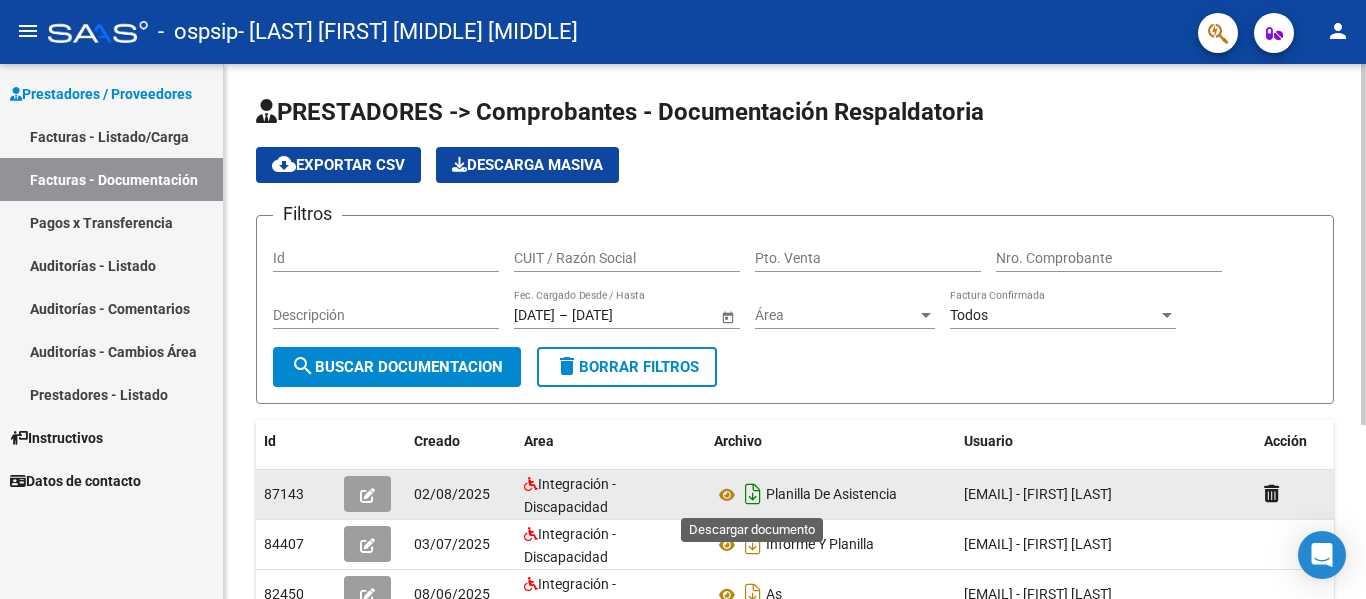 click 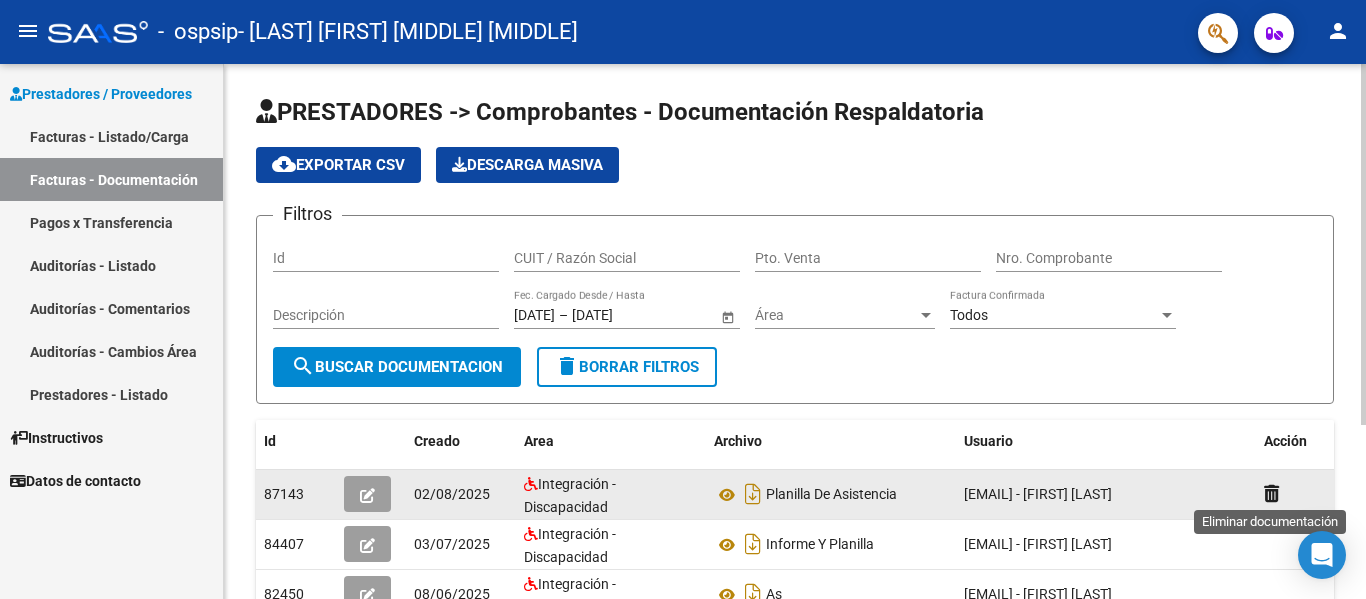 click 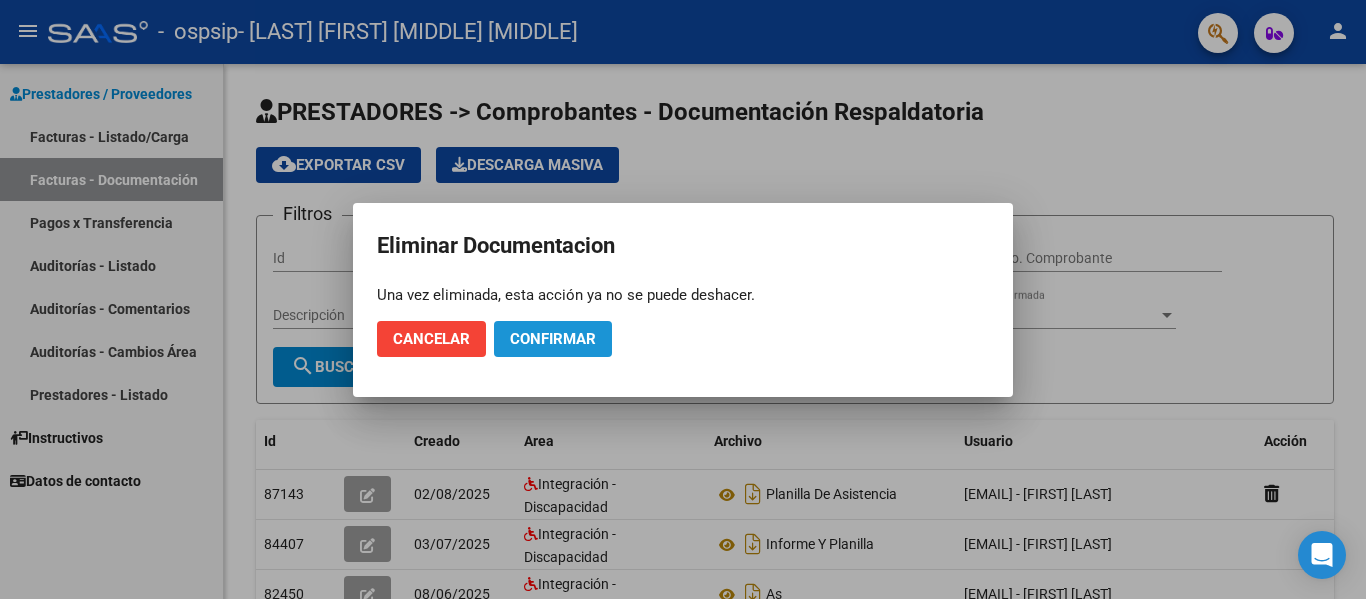 click on "Confirmar" 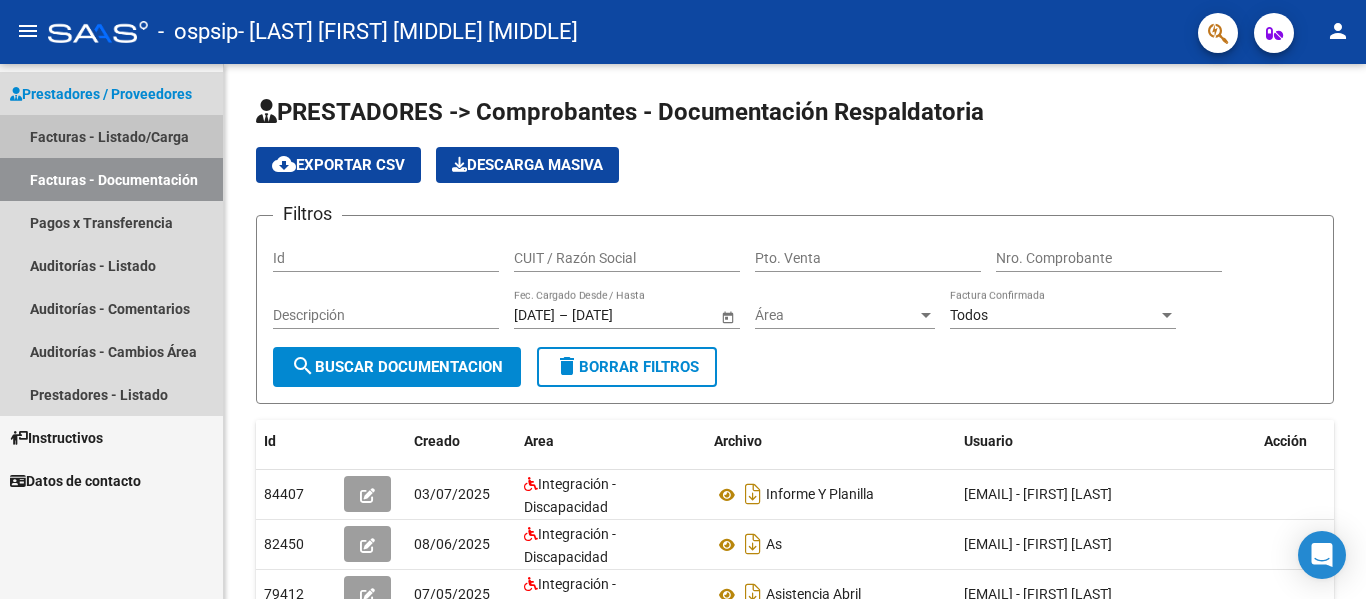 click on "Facturas - Listado/Carga" at bounding box center (111, 136) 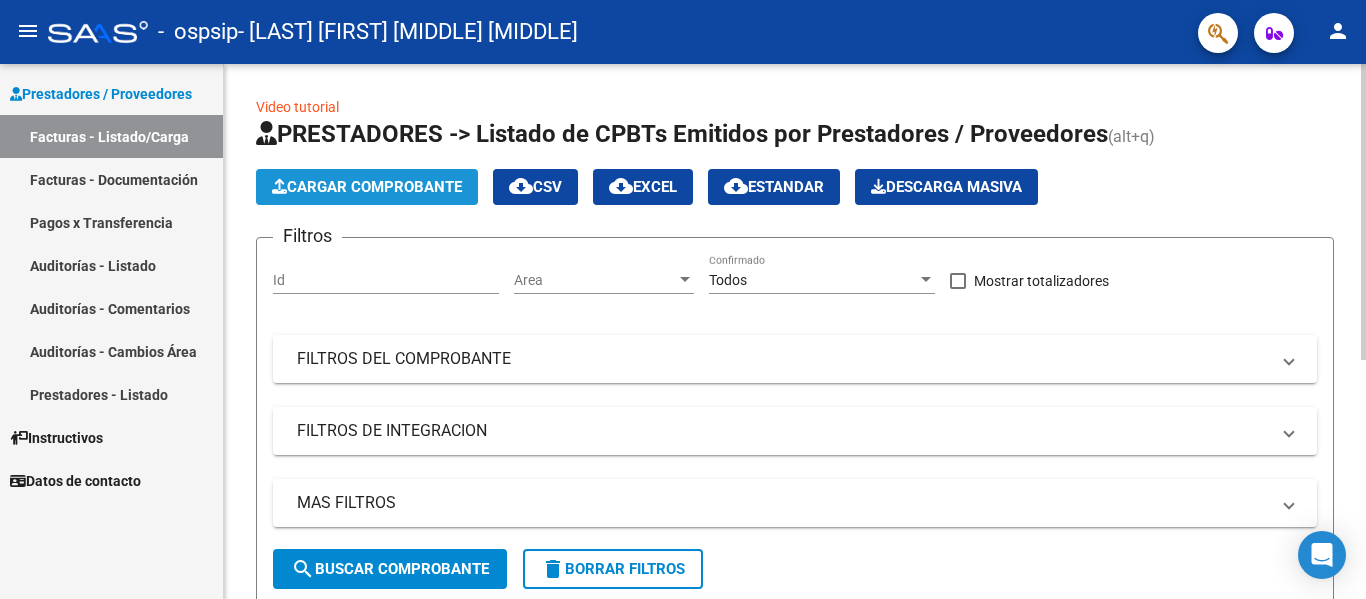 click on "Cargar Comprobante" 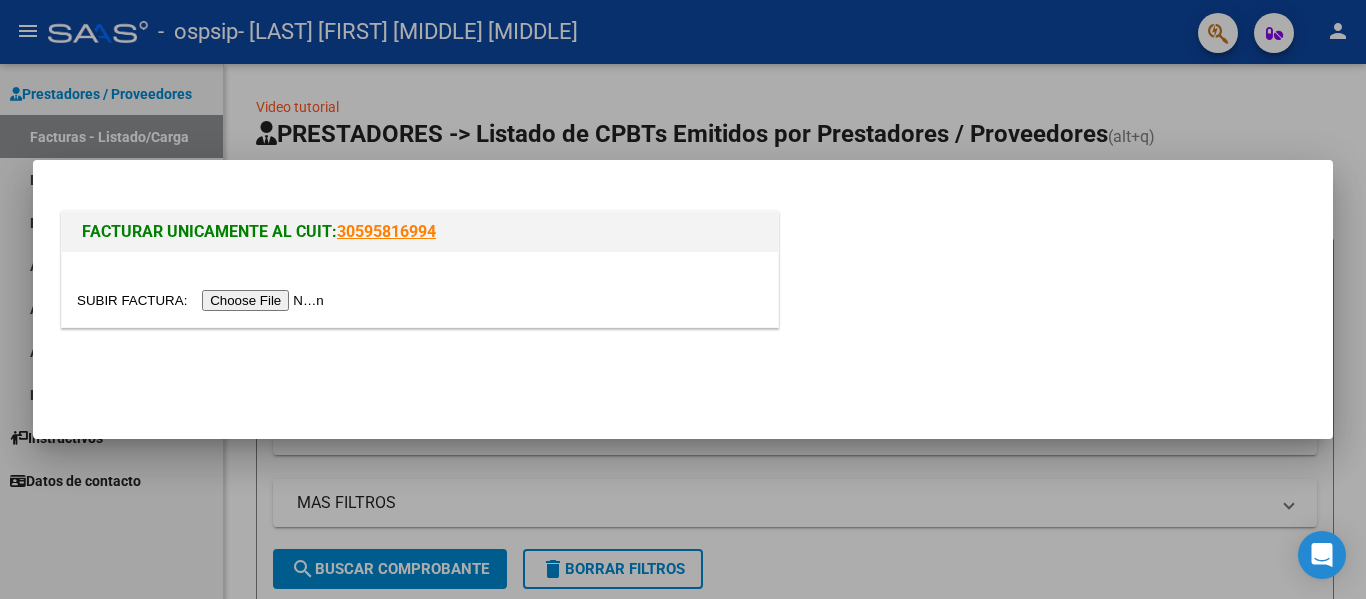 click at bounding box center [203, 300] 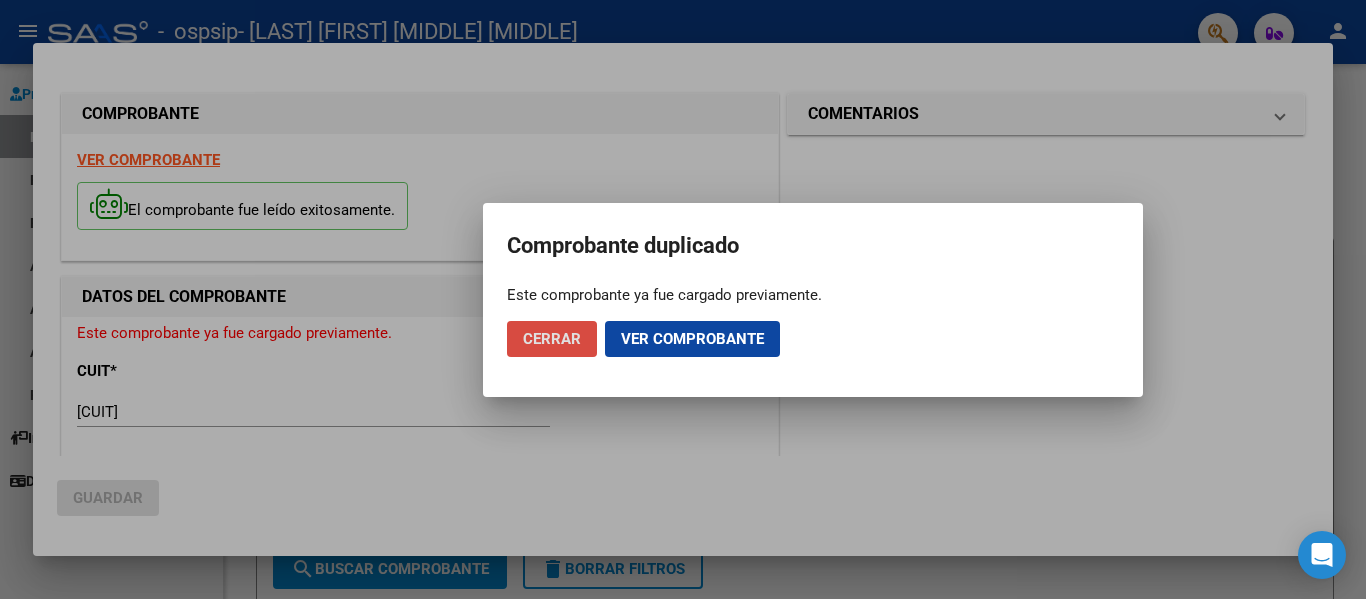 click on "Cerrar" 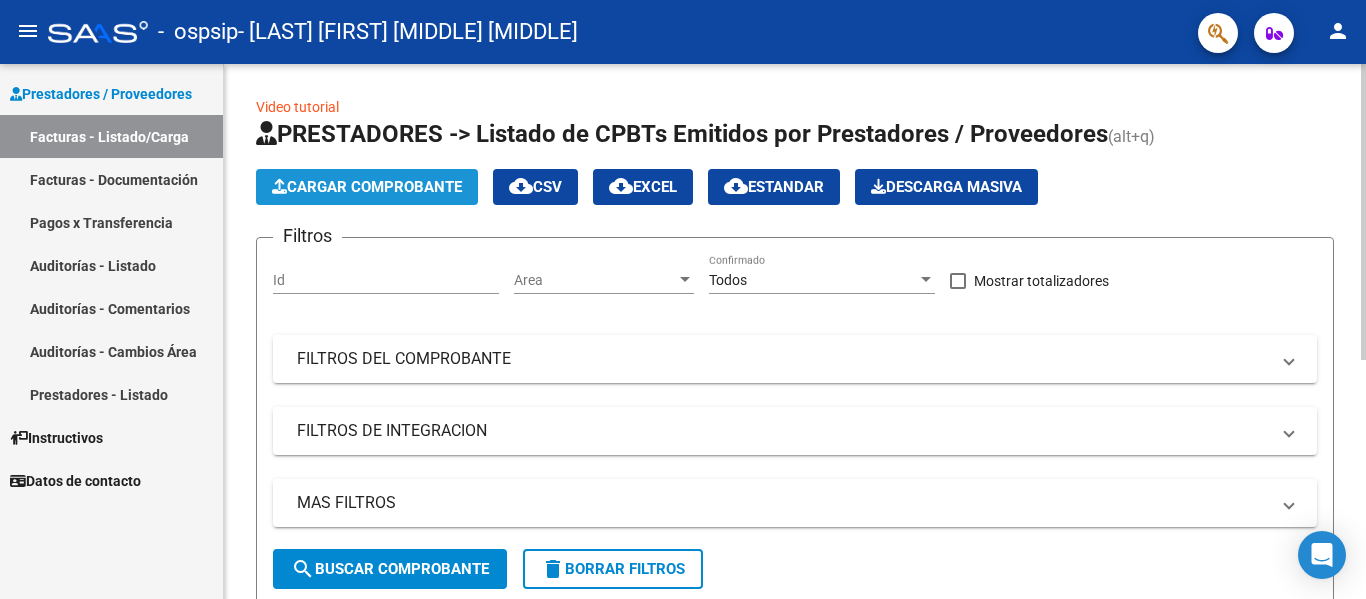 click on "Cargar Comprobante" 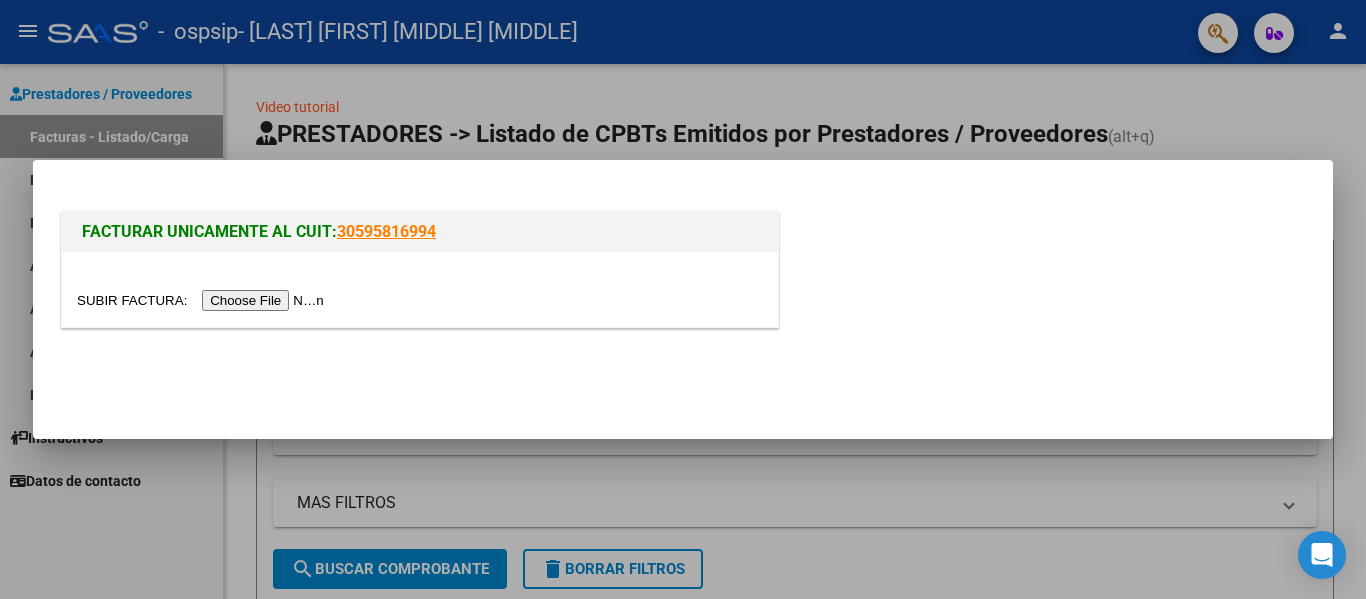 click at bounding box center [683, 299] 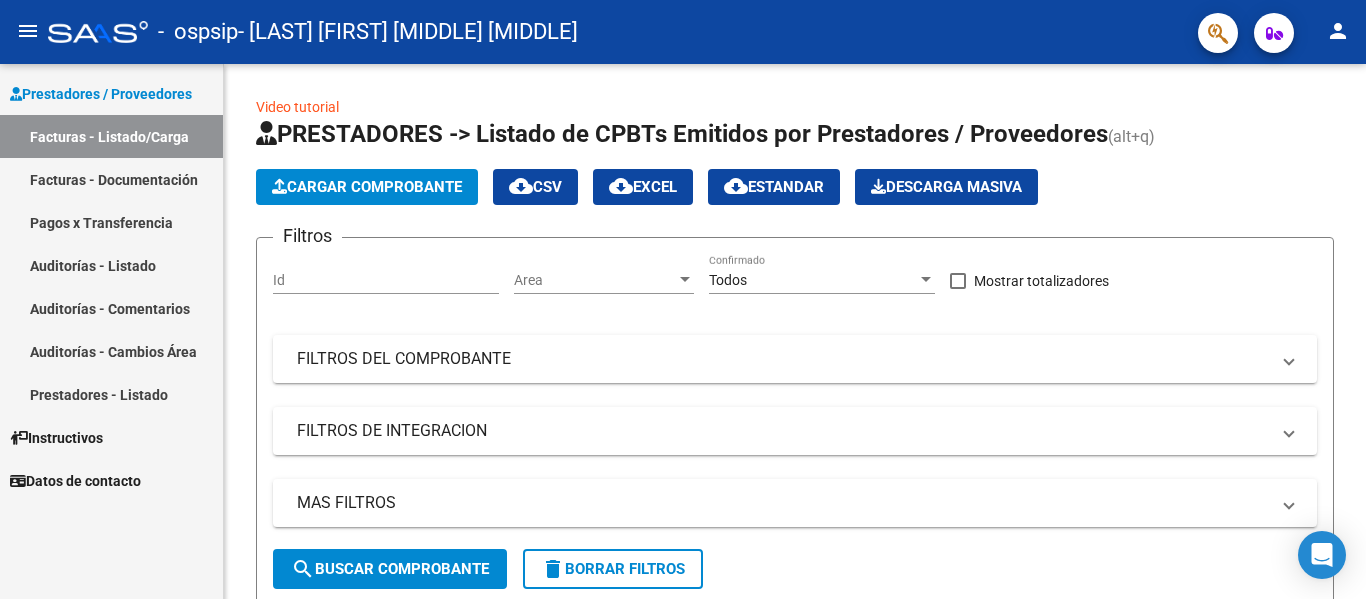 click on "person" 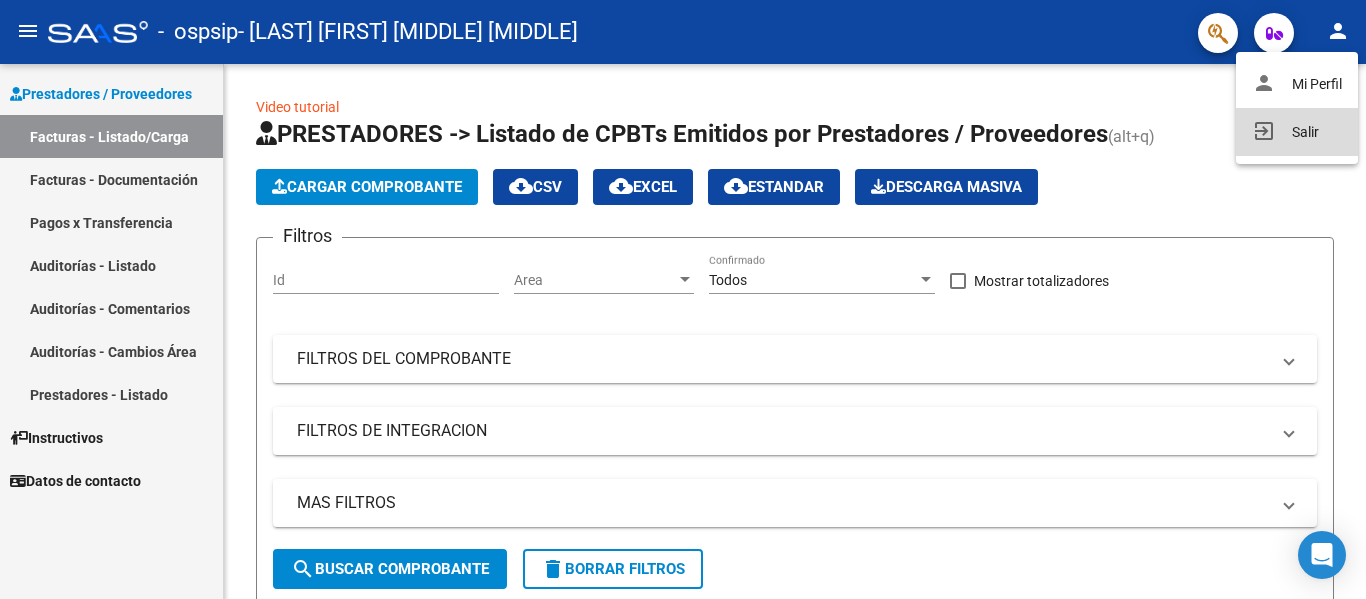 click on "exit_to_app  Salir" at bounding box center [1297, 132] 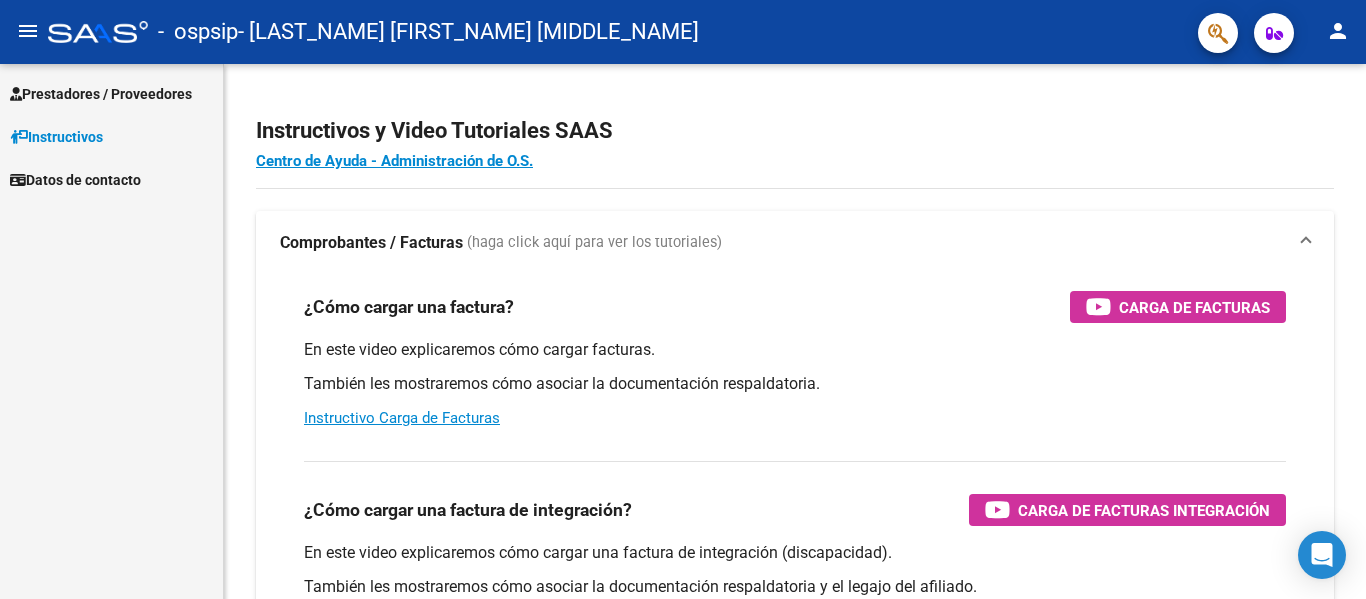scroll, scrollTop: 0, scrollLeft: 0, axis: both 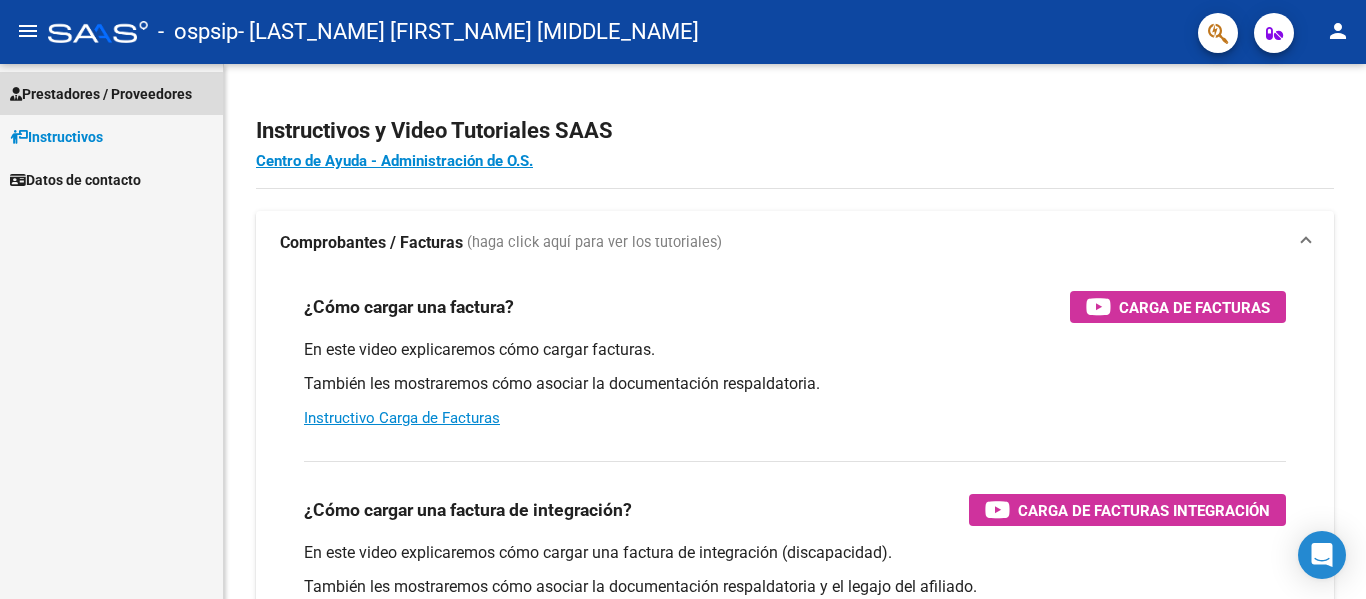 click on "Prestadores / Proveedores" at bounding box center (101, 94) 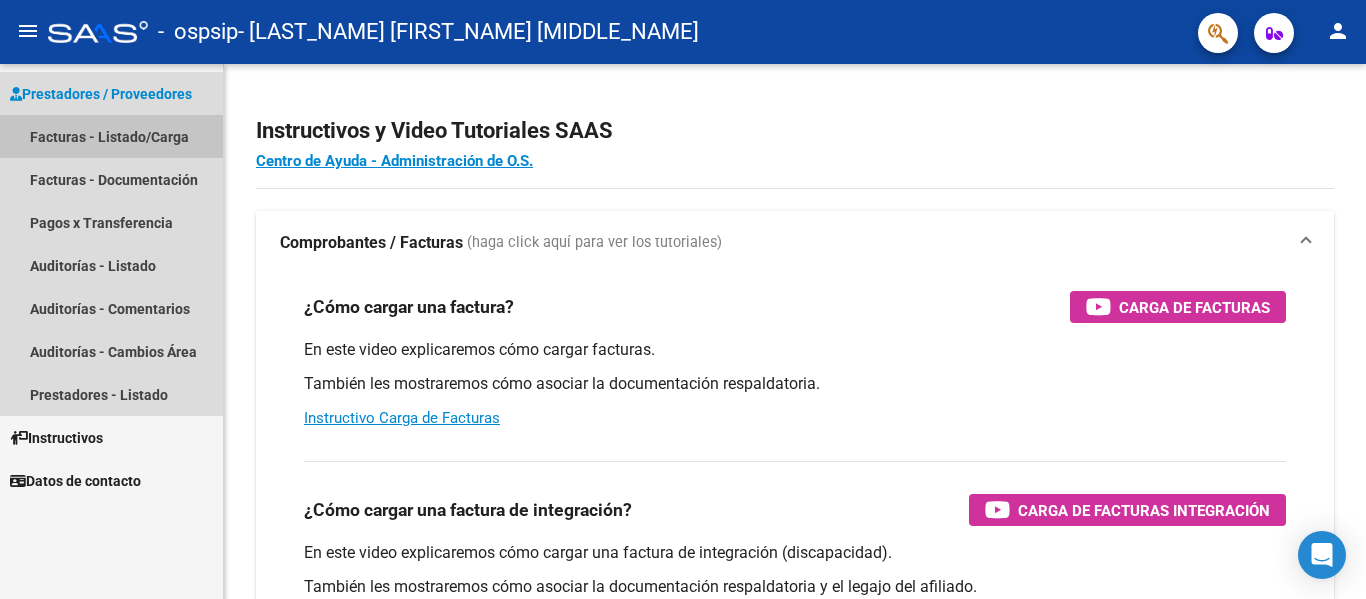 click on "Facturas - Listado/Carga" at bounding box center [111, 136] 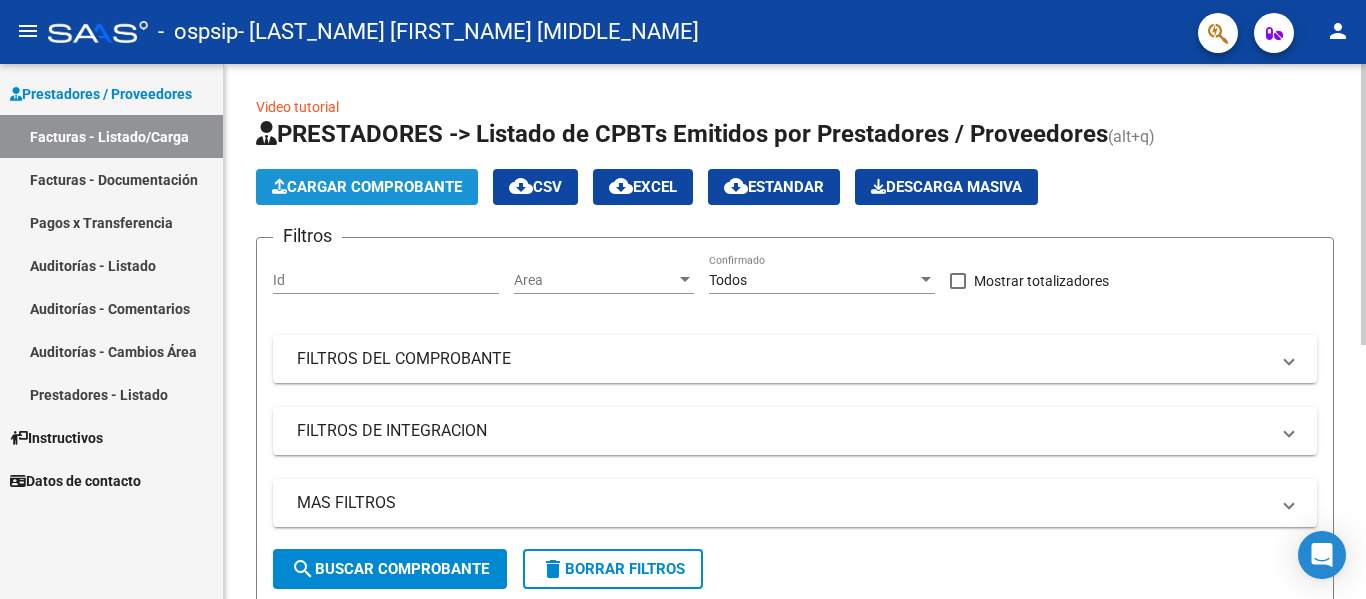 click on "Cargar Comprobante" 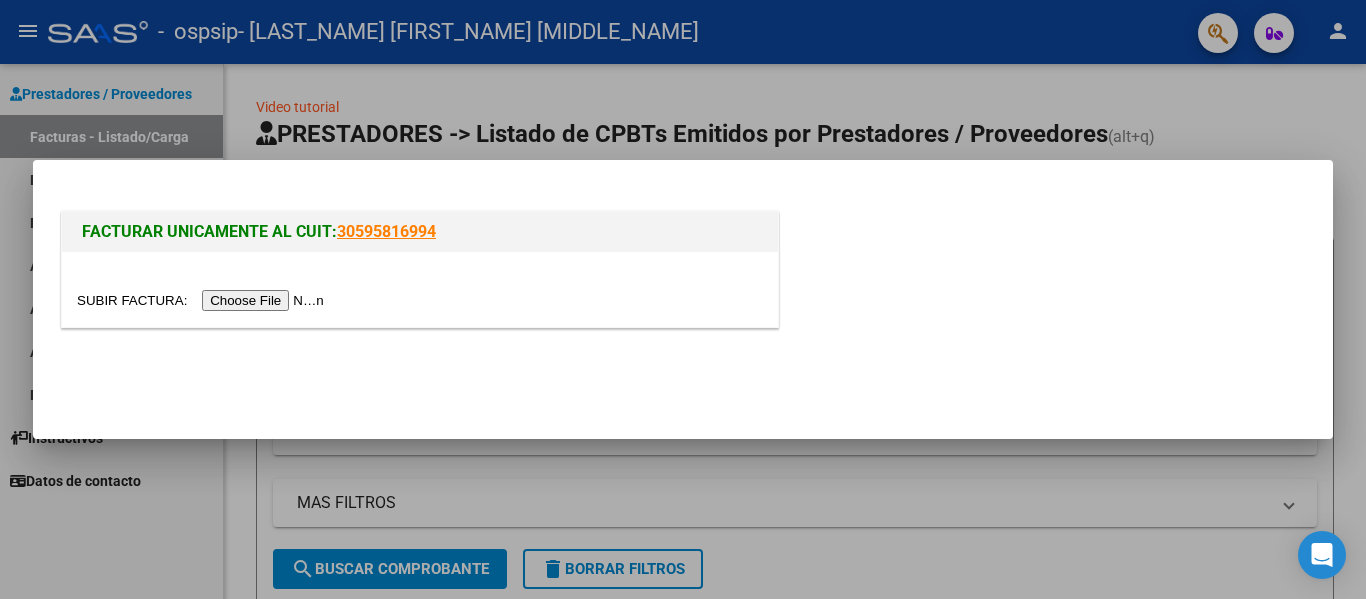 click at bounding box center (203, 300) 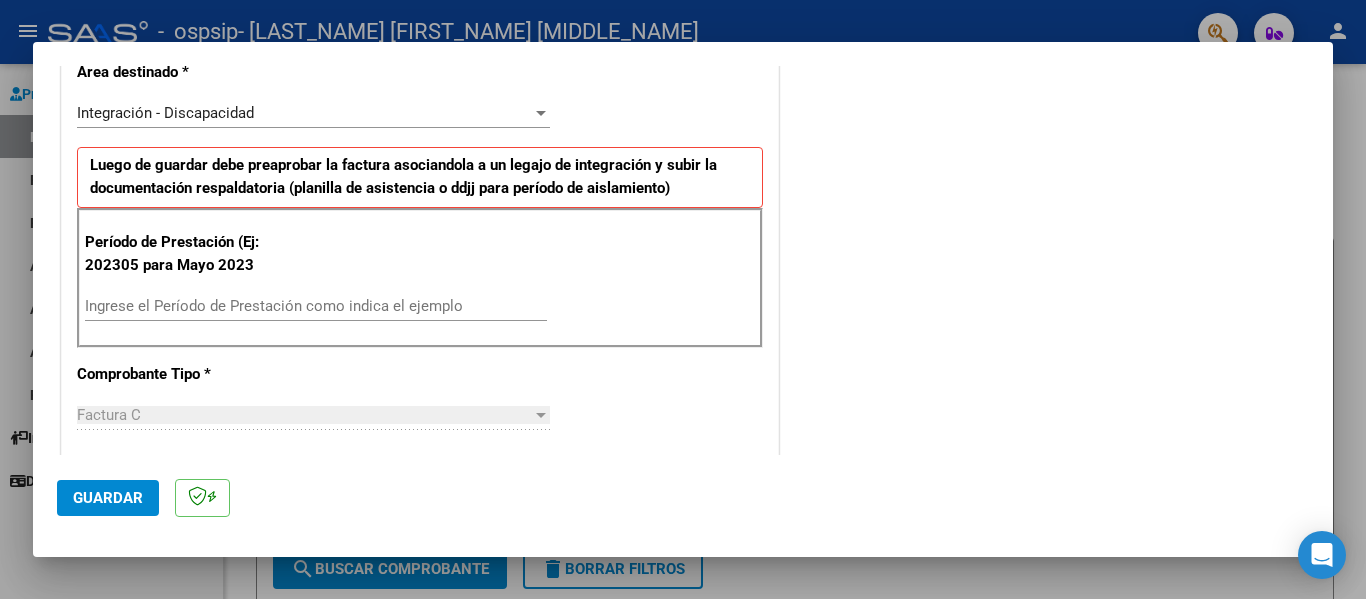 scroll, scrollTop: 449, scrollLeft: 0, axis: vertical 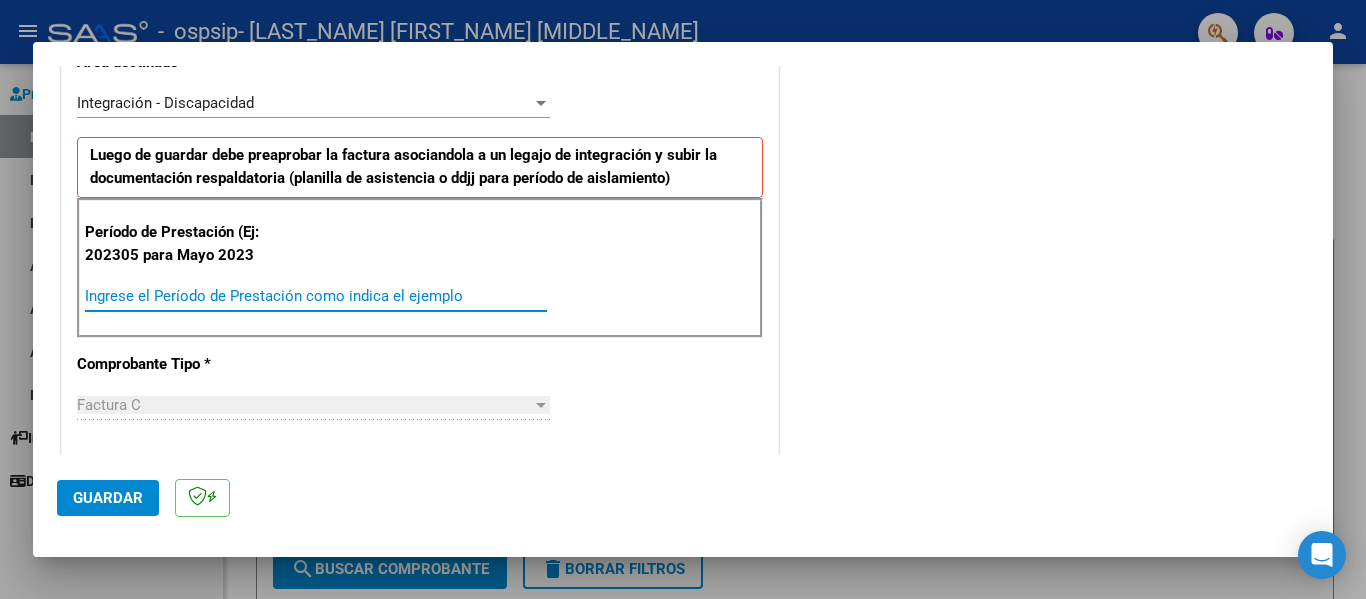 click on "Ingrese el Período de Prestación como indica el ejemplo" at bounding box center (316, 296) 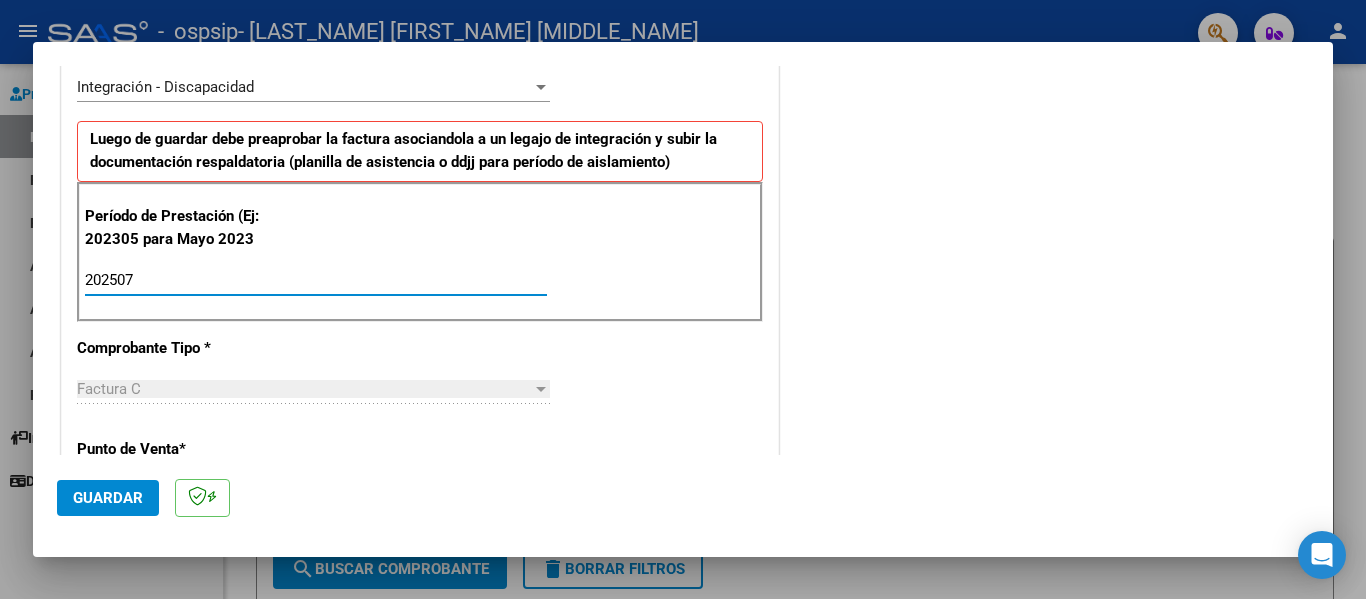 scroll, scrollTop: 469, scrollLeft: 0, axis: vertical 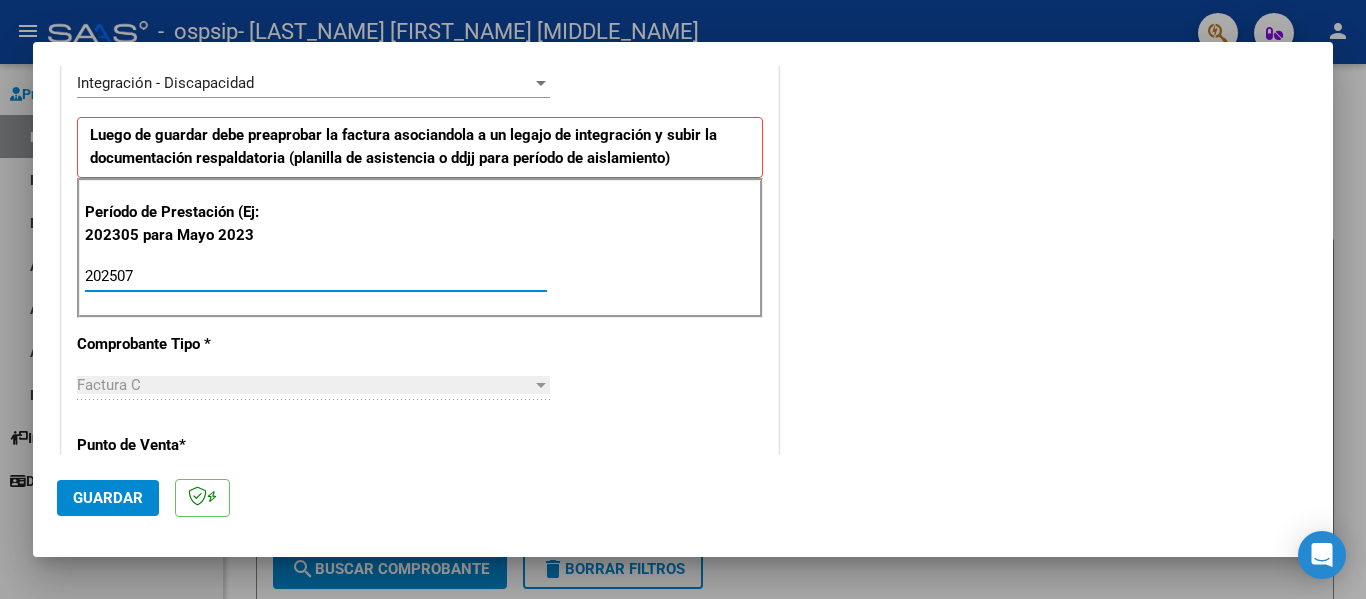type on "202507" 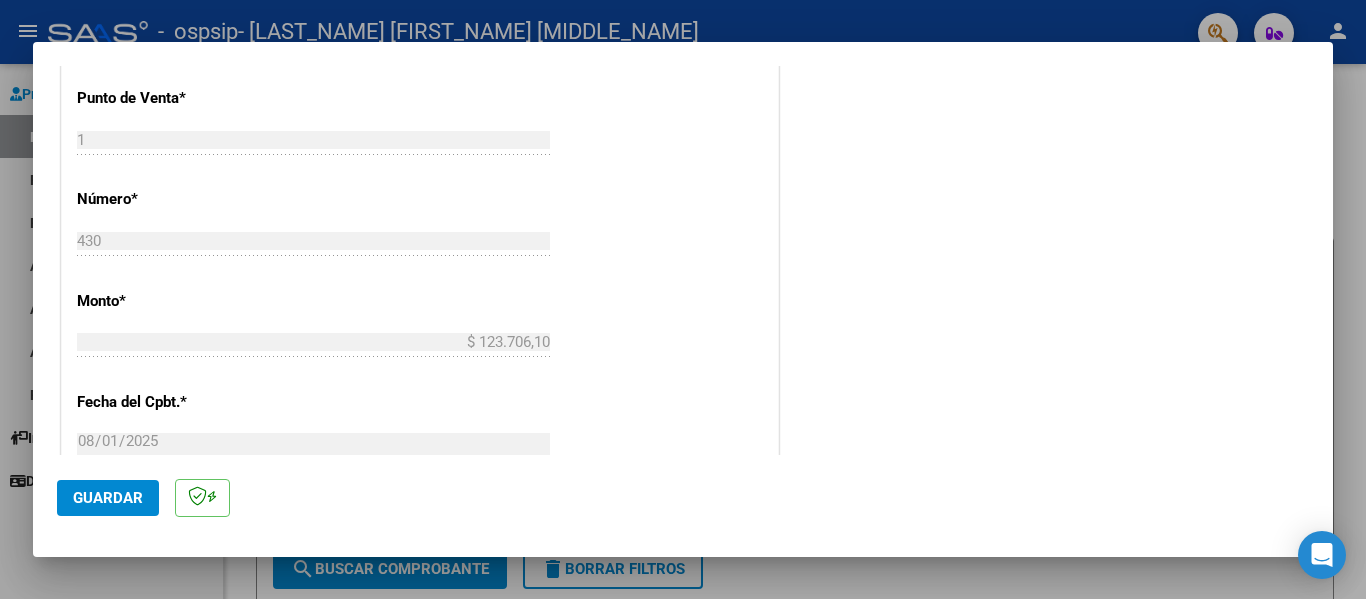 scroll, scrollTop: 811, scrollLeft: 0, axis: vertical 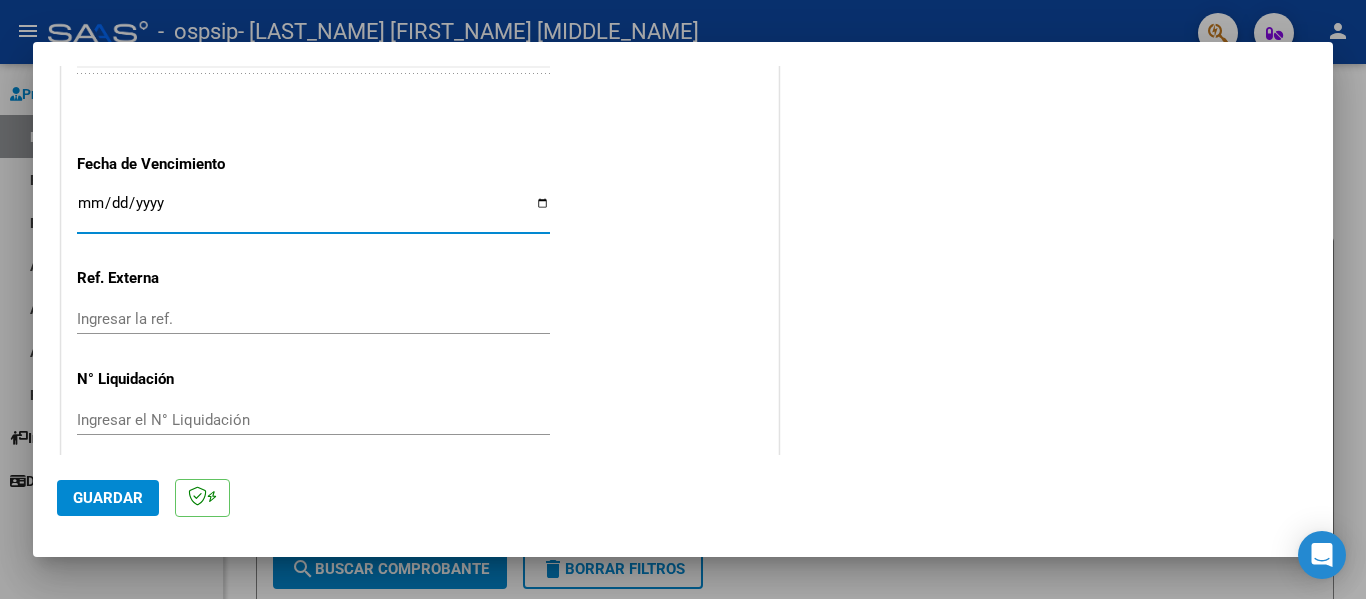 click on "Ingresar la fecha" at bounding box center [313, 211] 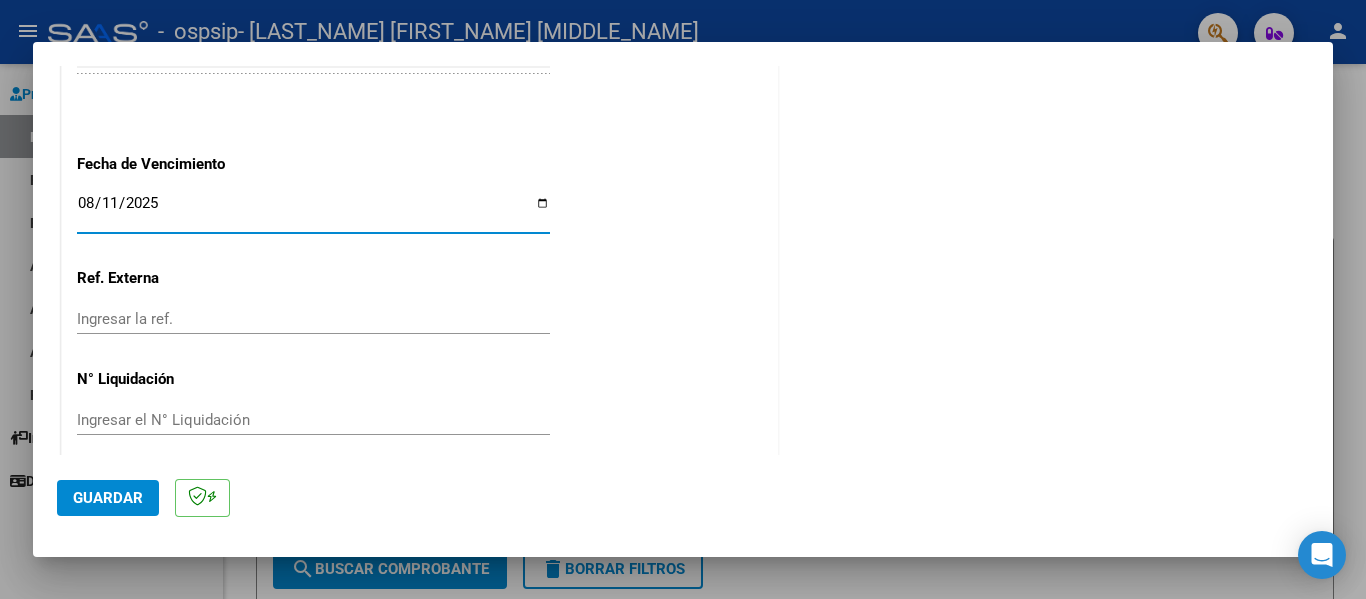 click on "Guardar" 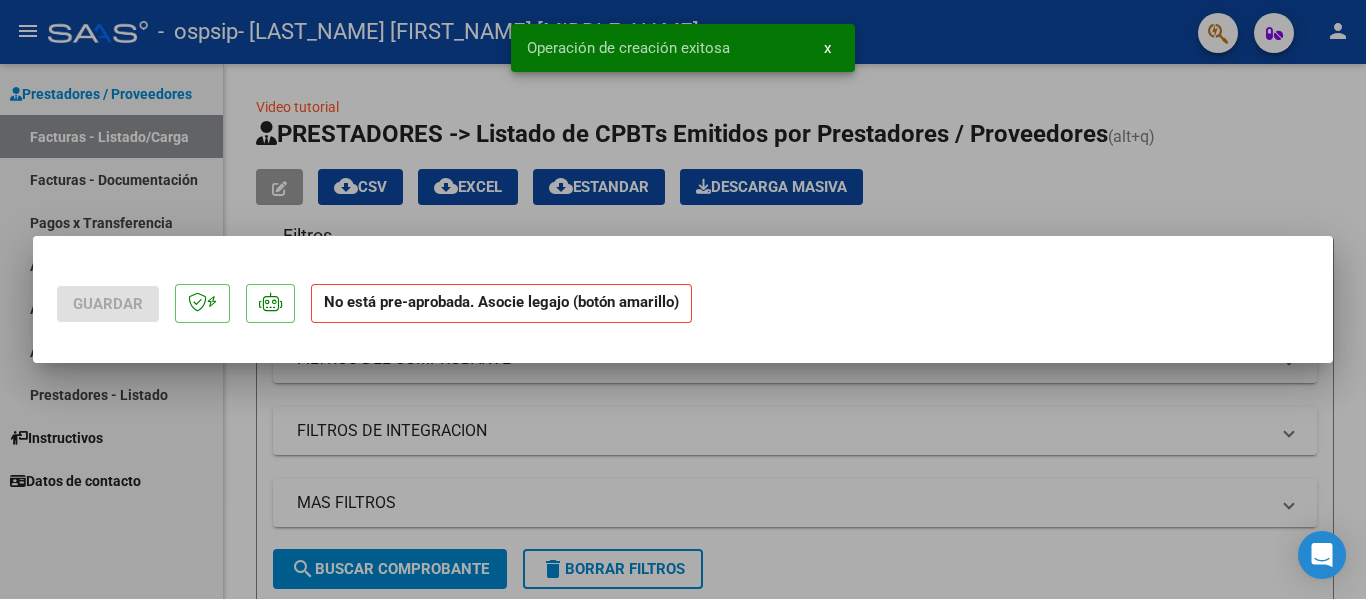 scroll, scrollTop: 0, scrollLeft: 0, axis: both 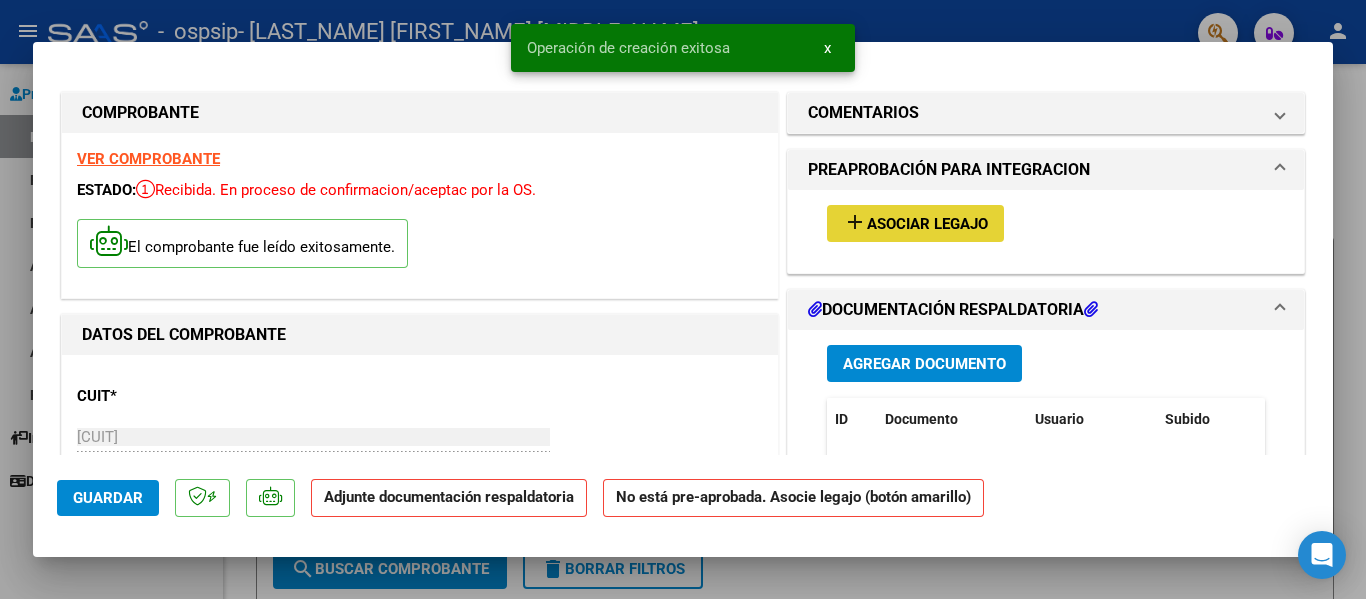 click on "Asociar Legajo" at bounding box center (927, 224) 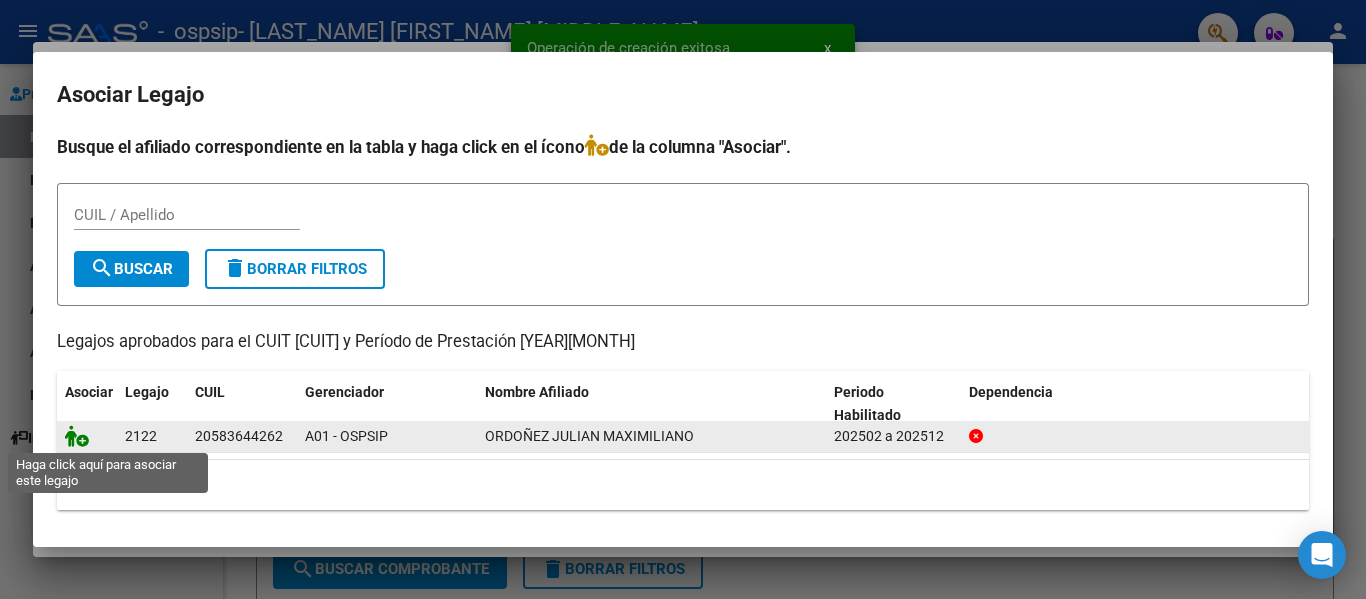 click 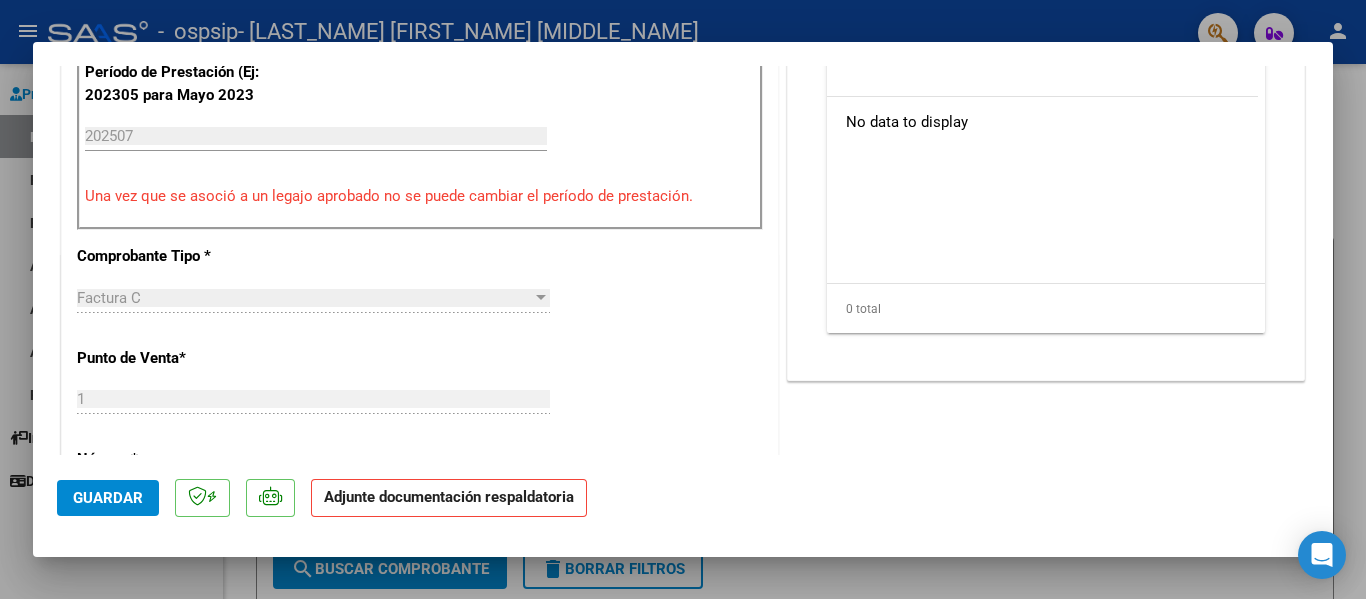 scroll, scrollTop: 391, scrollLeft: 0, axis: vertical 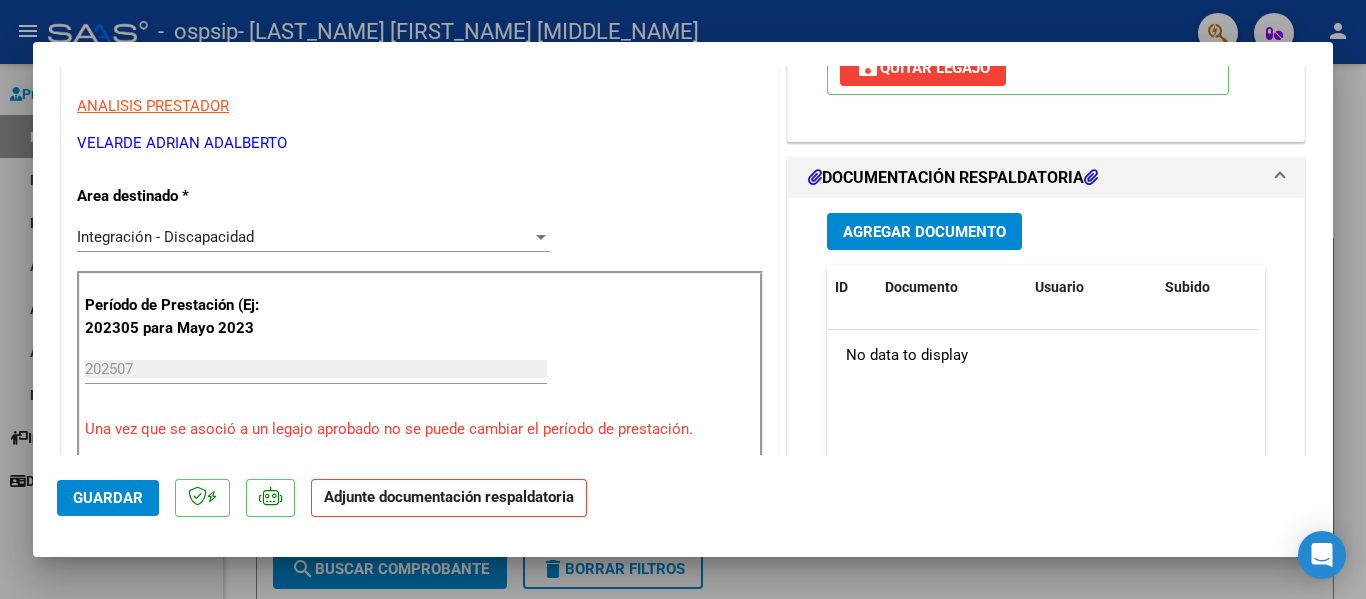 click on "Agregar Documento" at bounding box center [924, 232] 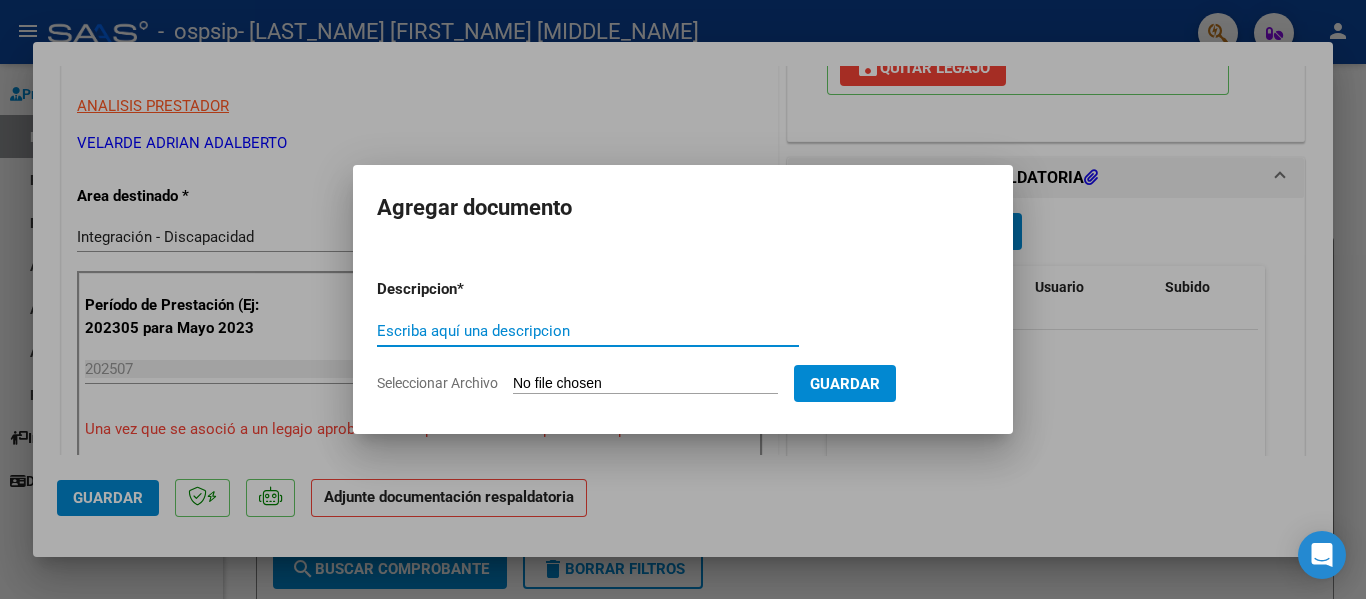 click on "Escriba aquí una descripcion" at bounding box center [588, 331] 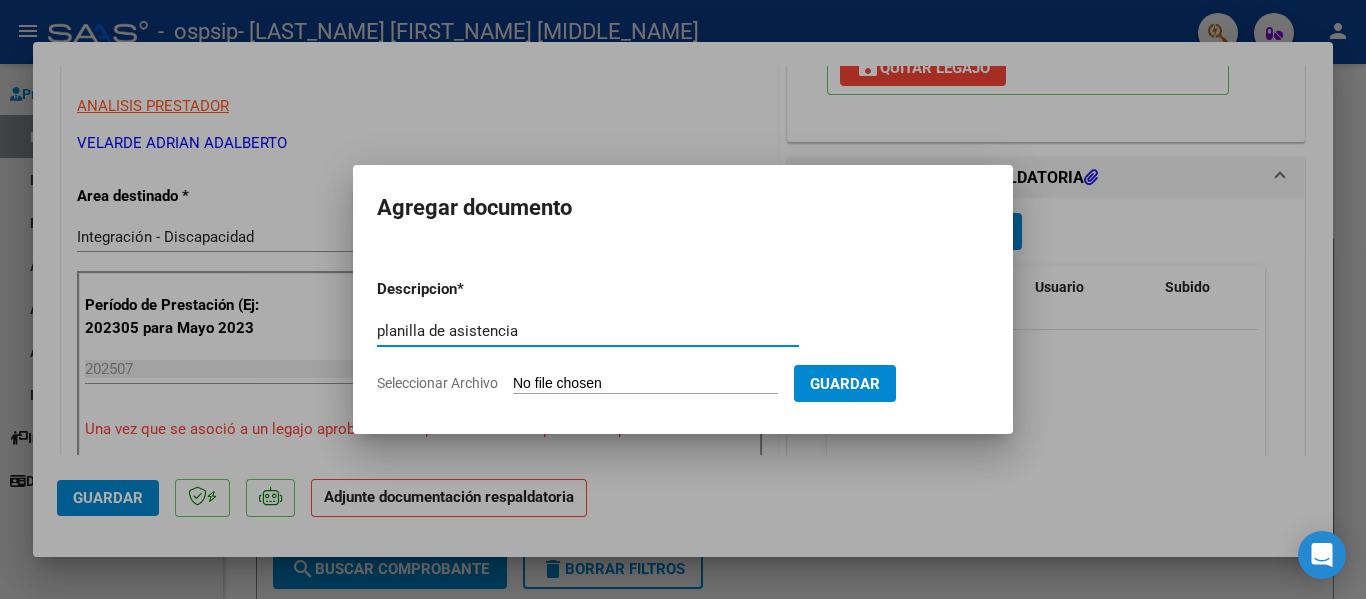 type on "planilla de asistencia" 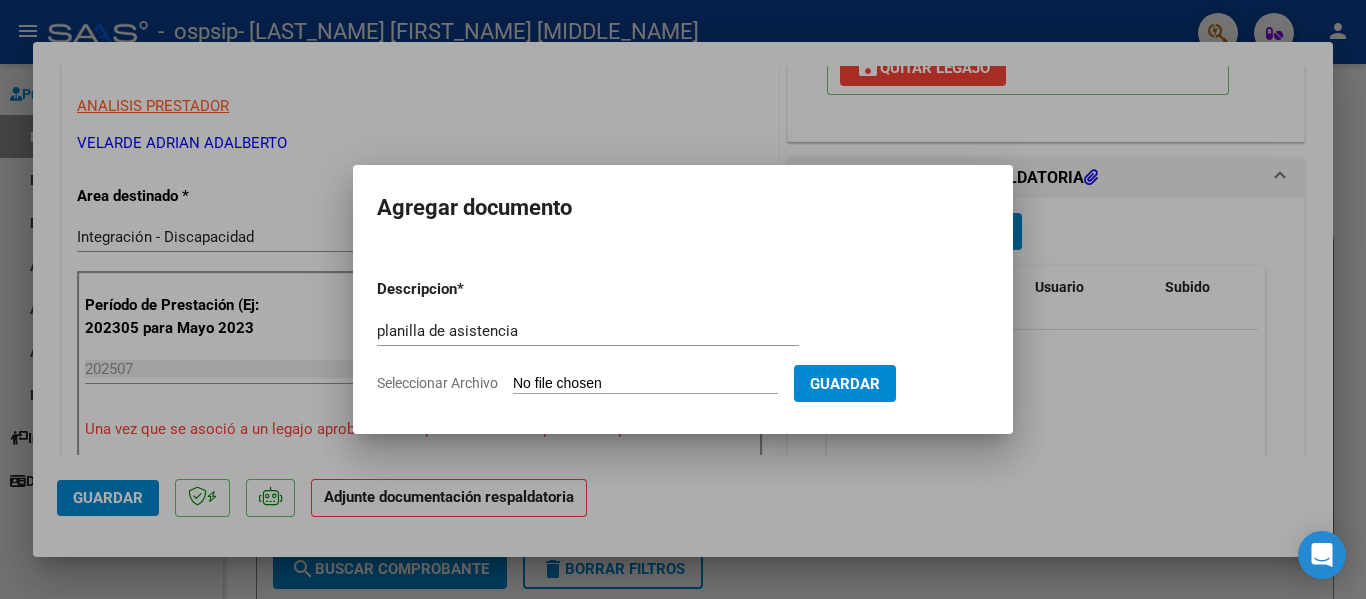 click on "Descripcion  *   planilla de asistencia Escriba aquí una descripcion  Seleccionar Archivo Guardar" at bounding box center [683, 336] 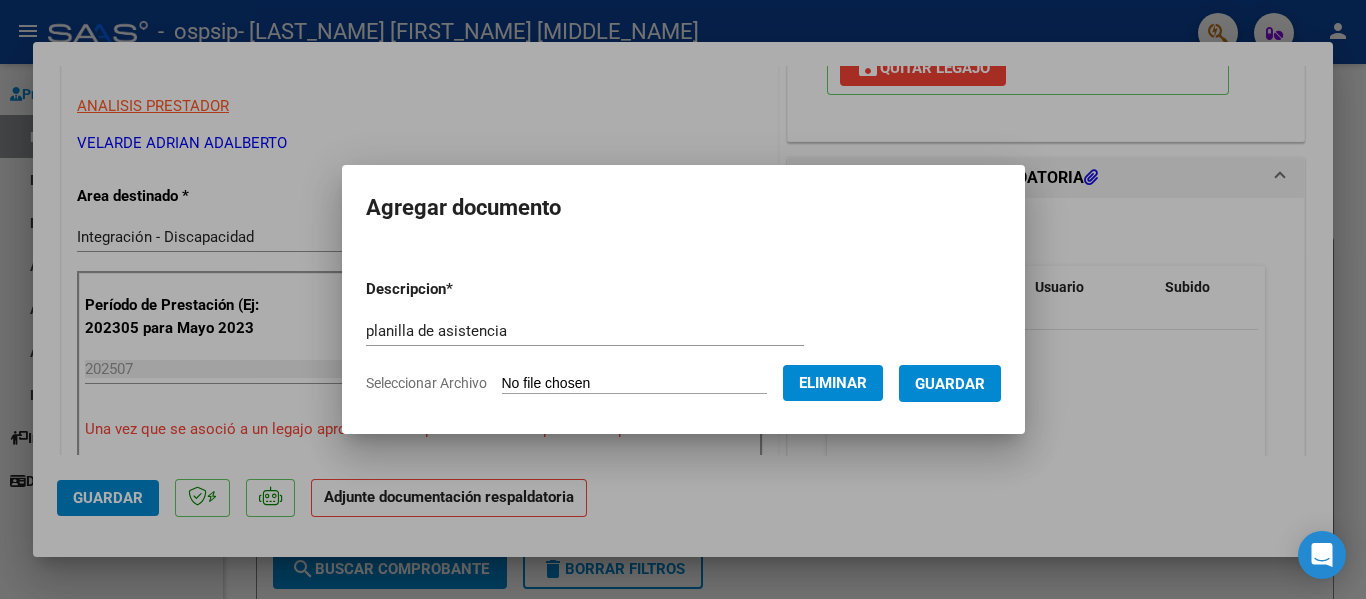 click on "Guardar" at bounding box center [950, 383] 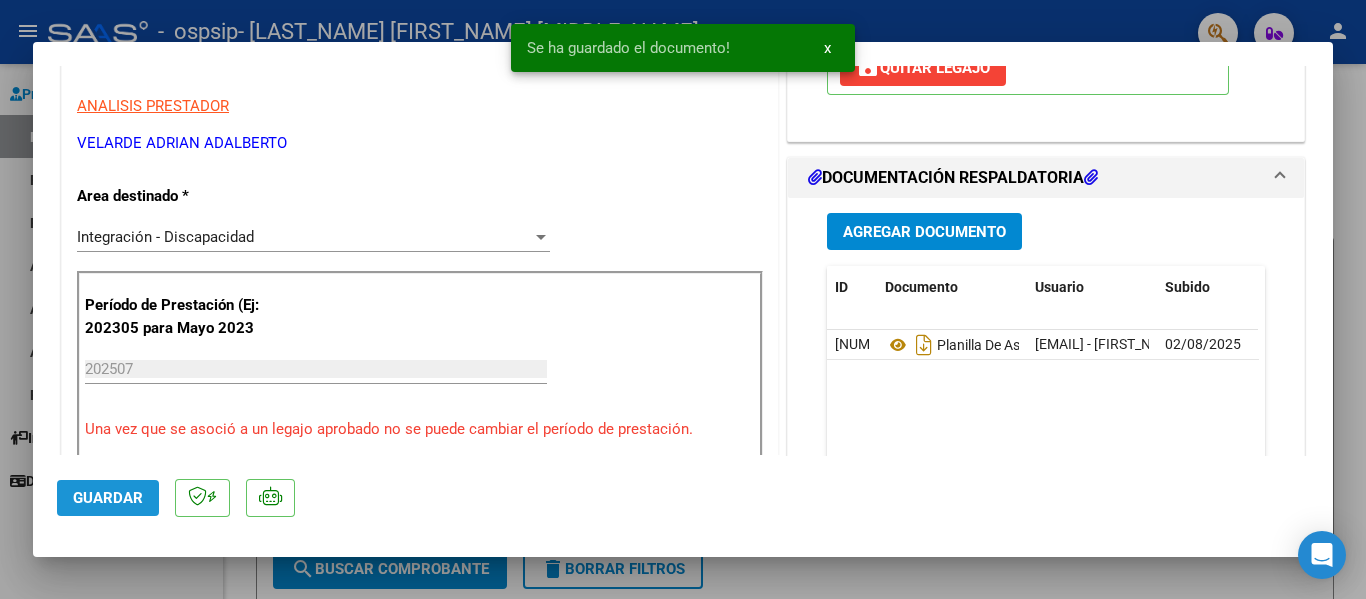 click on "Guardar" 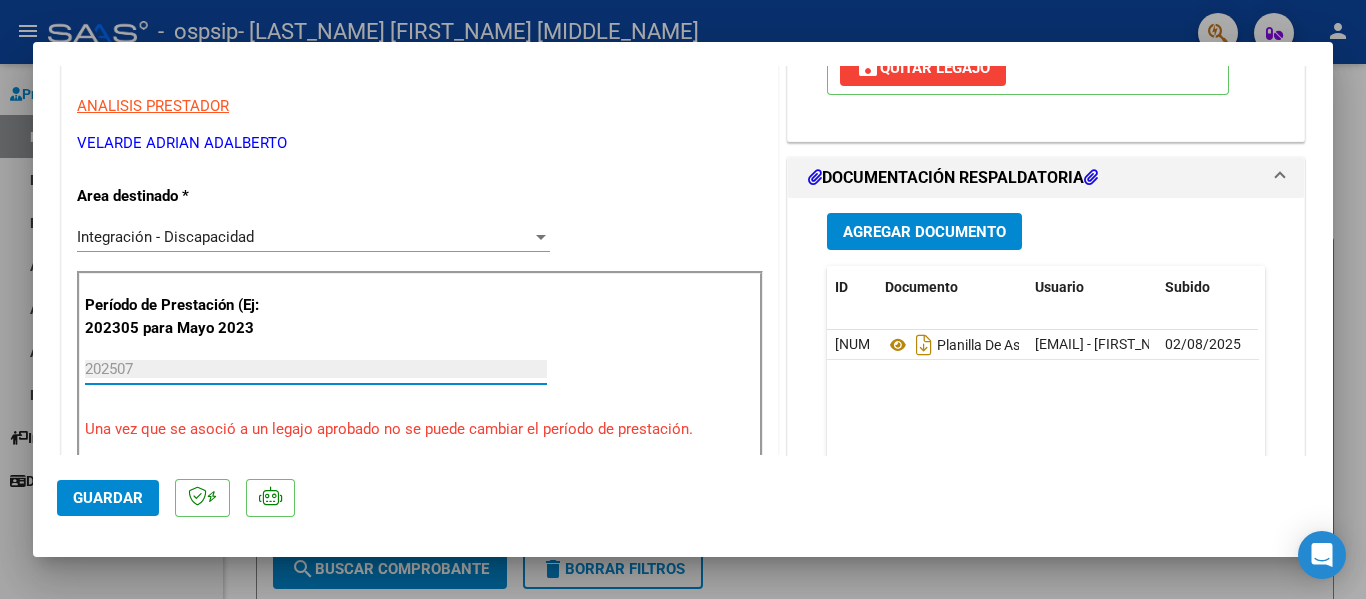 click on "202507" at bounding box center [316, 369] 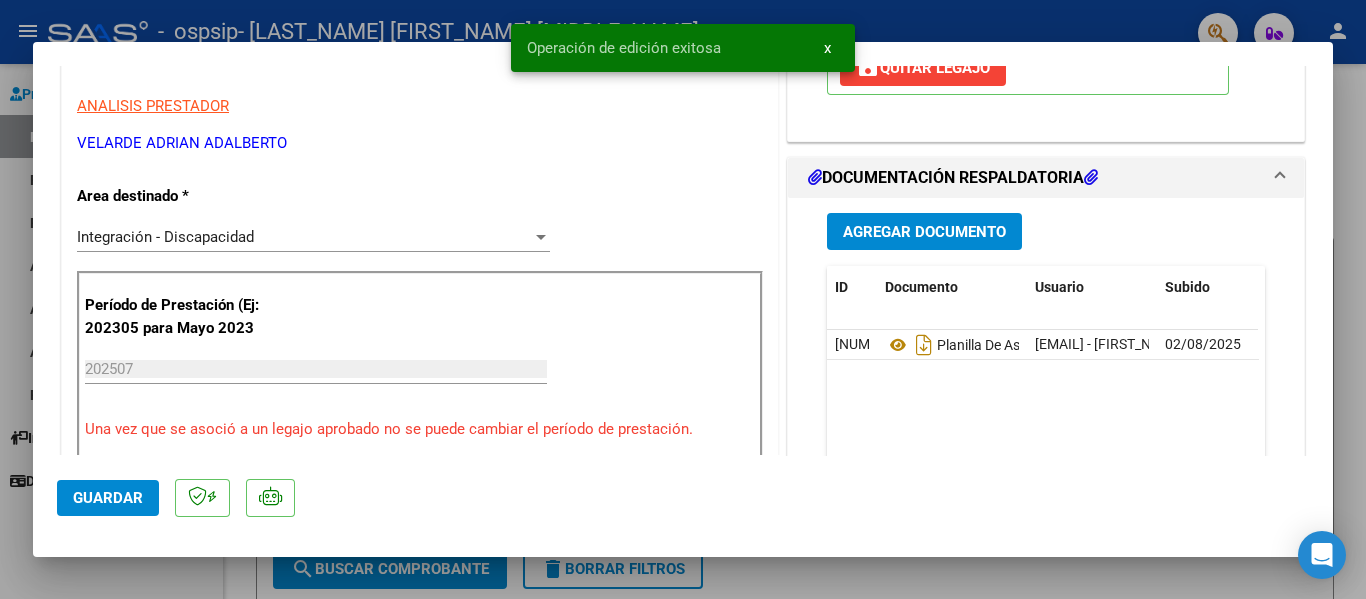 click at bounding box center [683, 299] 